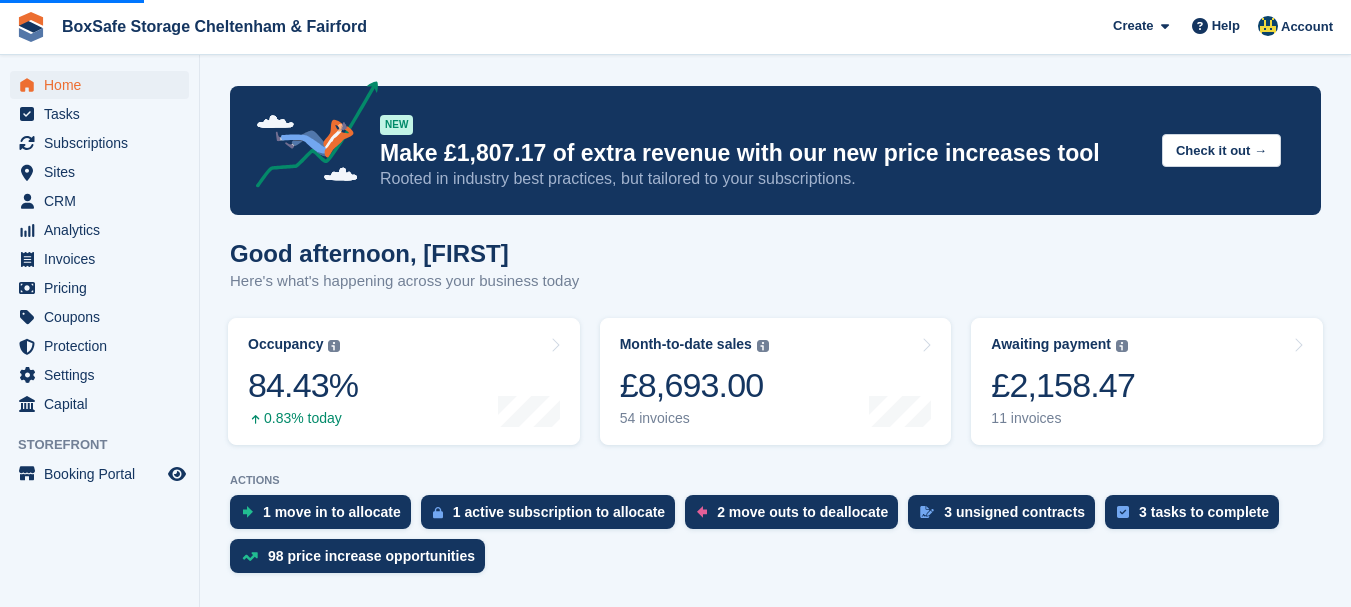 scroll, scrollTop: 0, scrollLeft: 0, axis: both 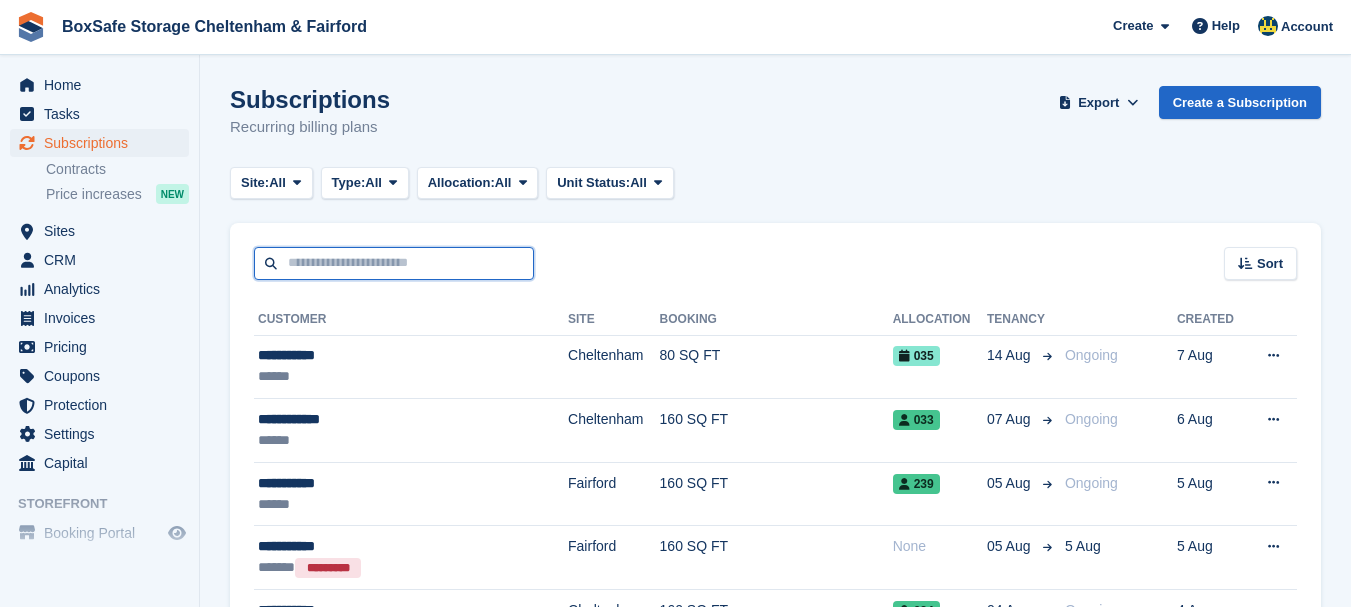 click at bounding box center (394, 263) 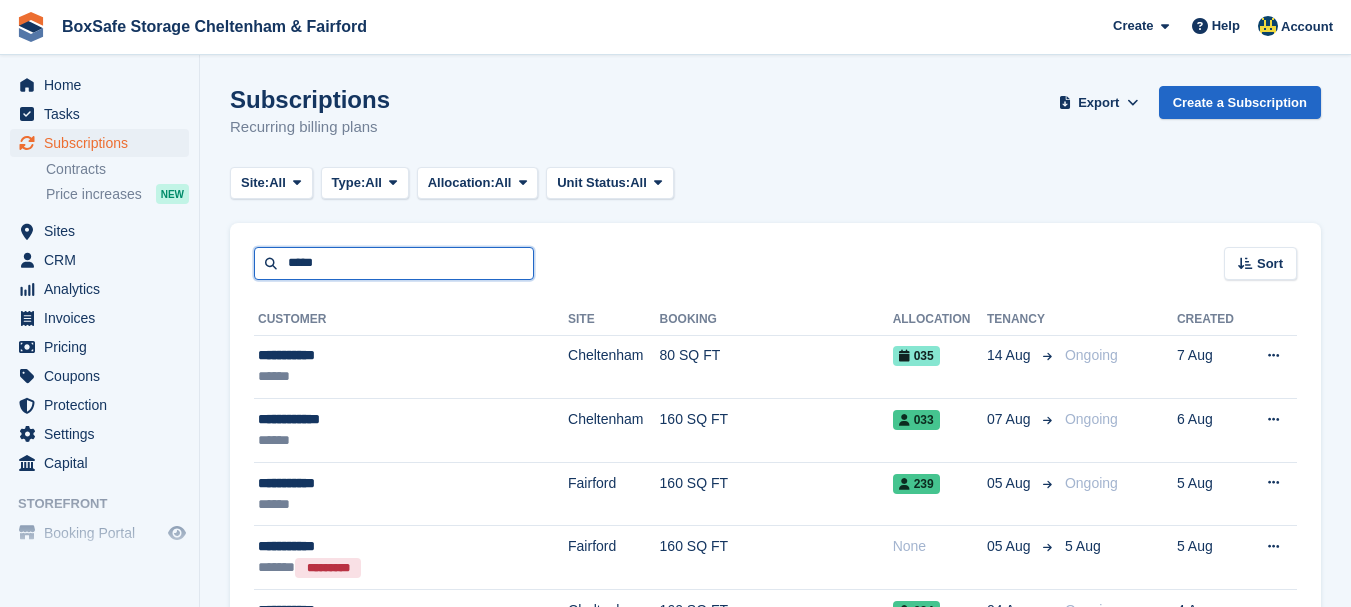 type on "*****" 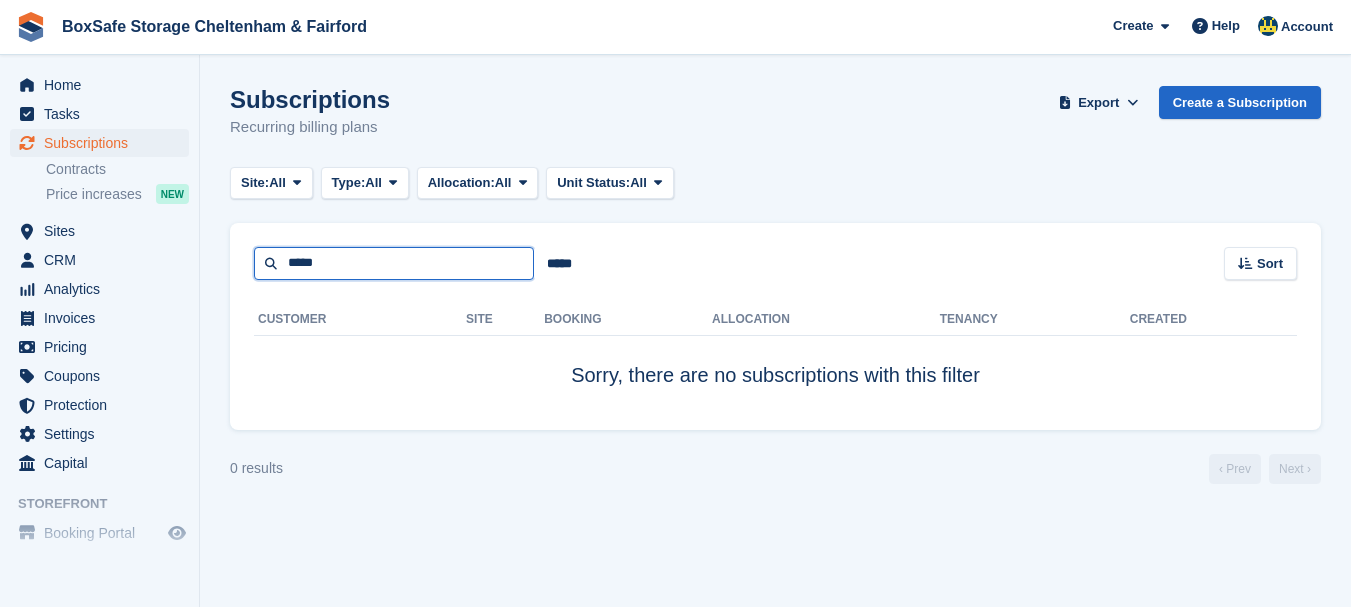 click on "*****" at bounding box center (394, 263) 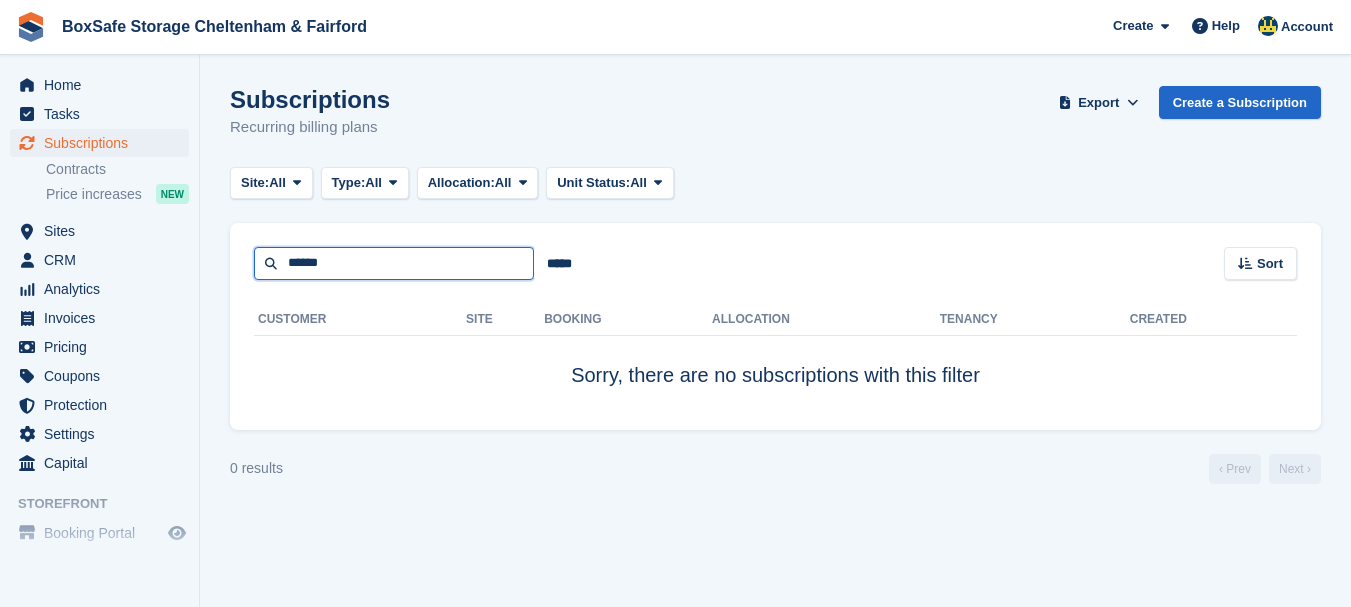 type on "******" 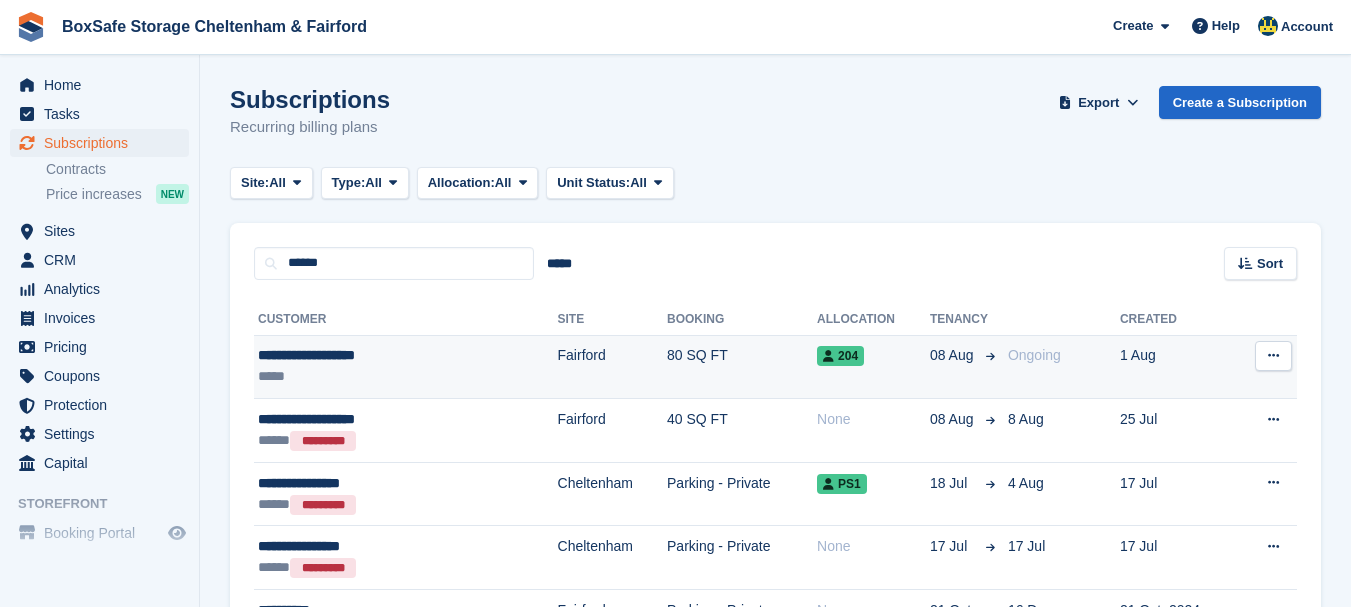 click on "**********" at bounding box center [360, 355] 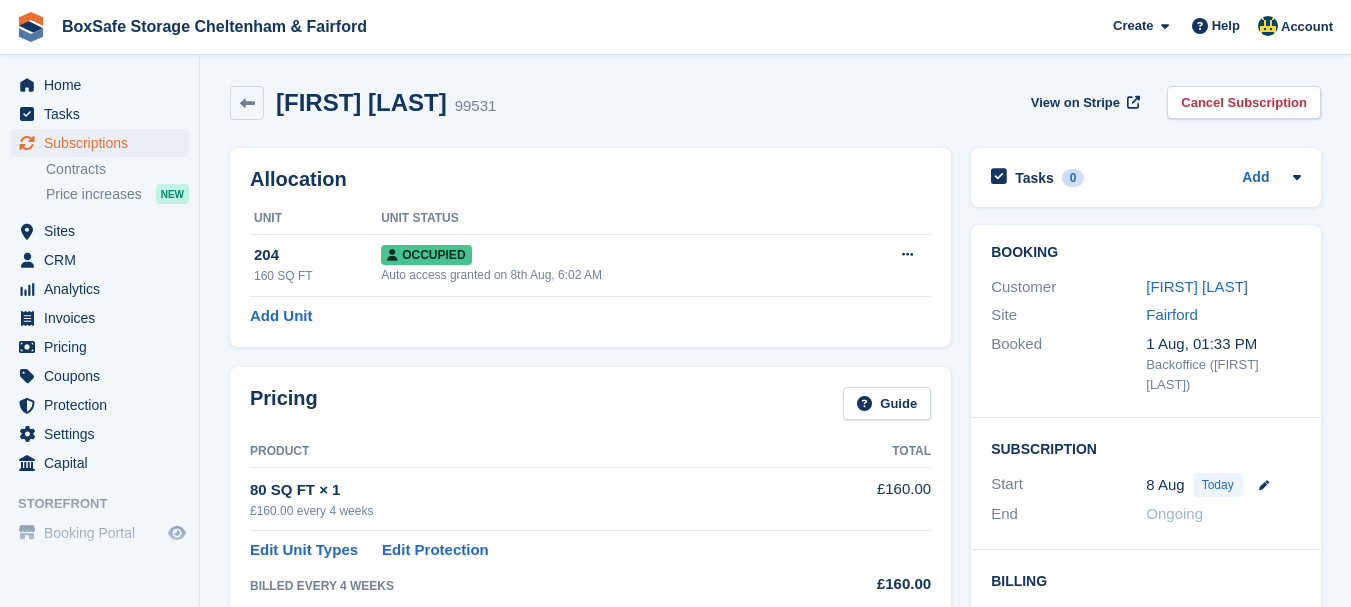 scroll, scrollTop: 0, scrollLeft: 0, axis: both 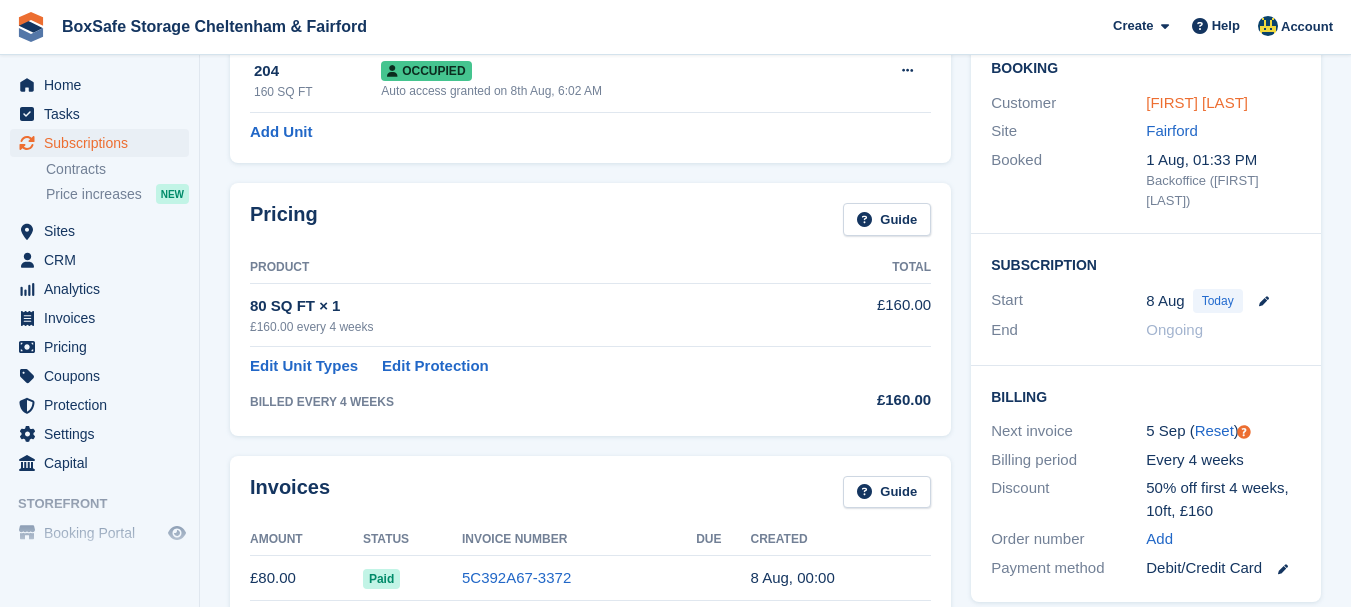 click on "Christine Radcliffe" at bounding box center (1197, 102) 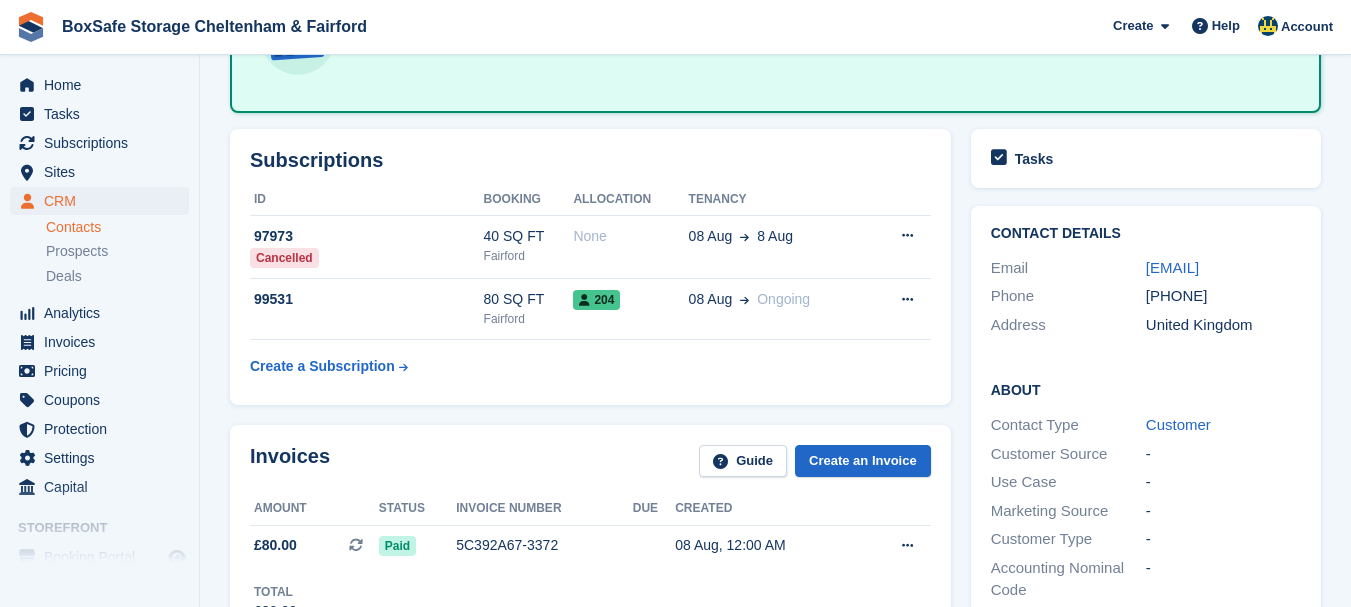 scroll, scrollTop: 0, scrollLeft: 0, axis: both 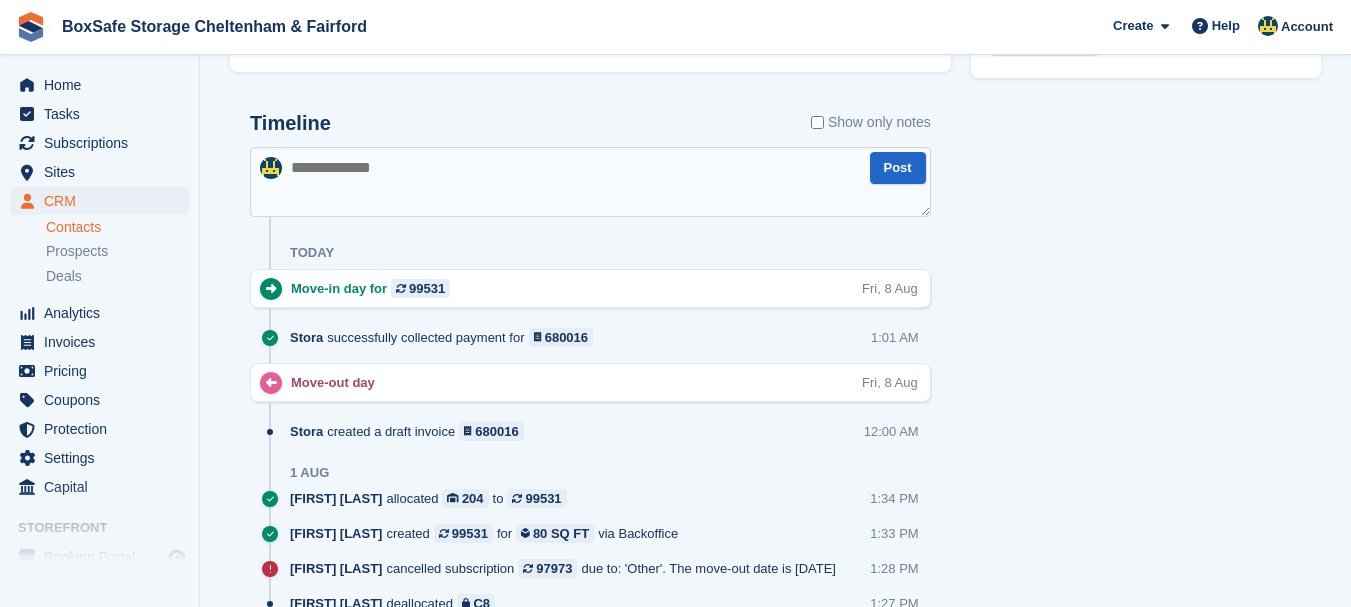 click on "Move-in day for
99531" at bounding box center [375, 288] 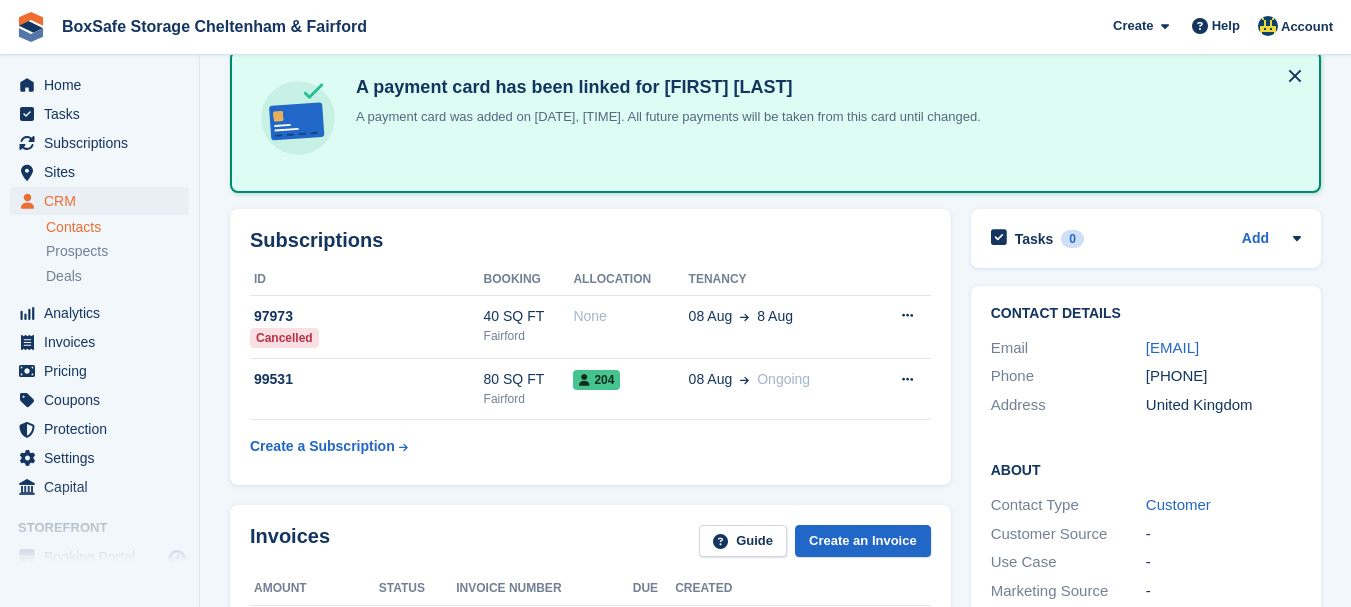 scroll, scrollTop: 101, scrollLeft: 0, axis: vertical 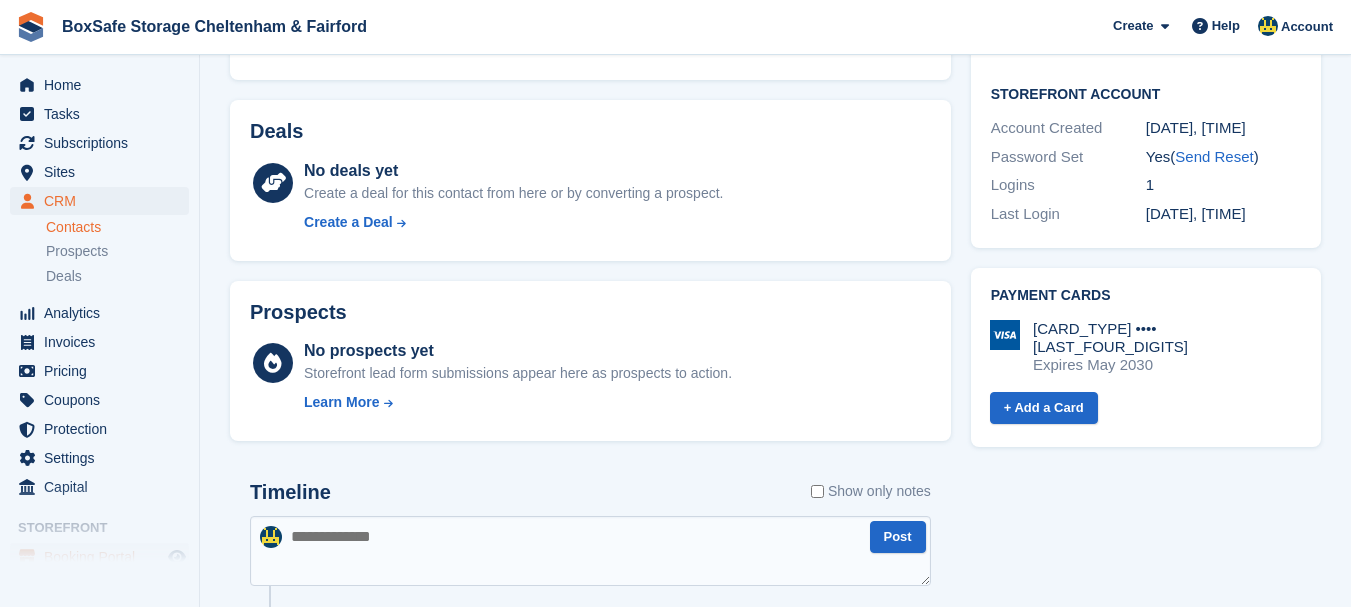 click on "Booking Portal" at bounding box center [104, 557] 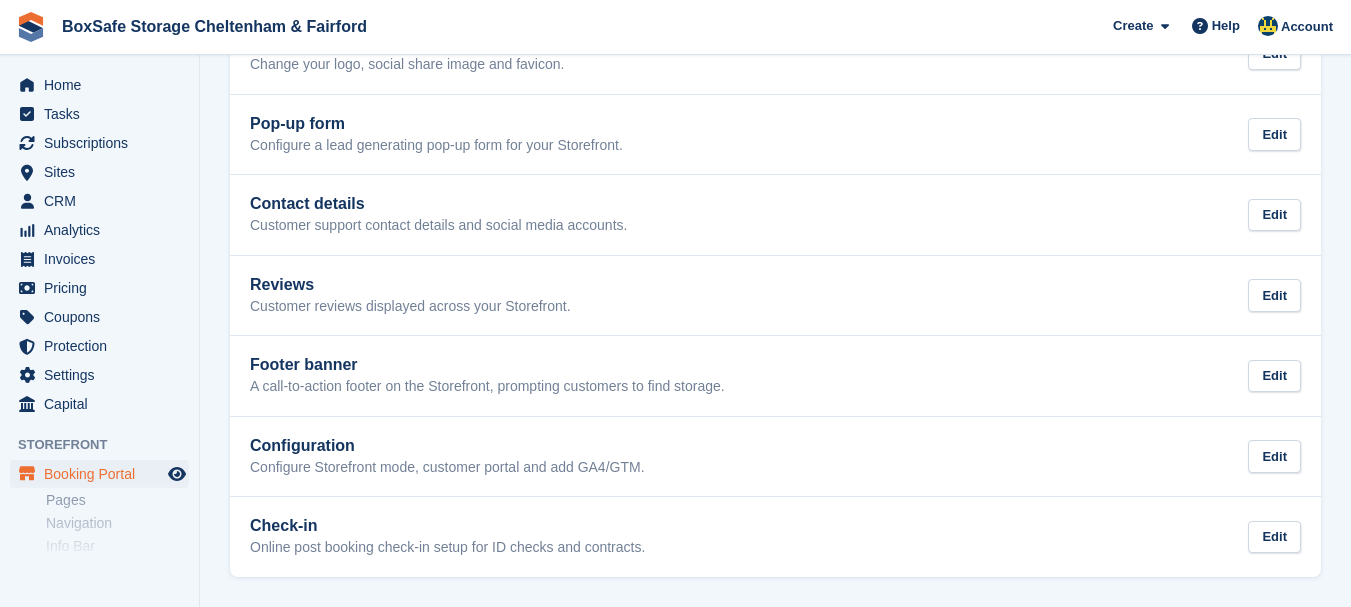scroll, scrollTop: 0, scrollLeft: 0, axis: both 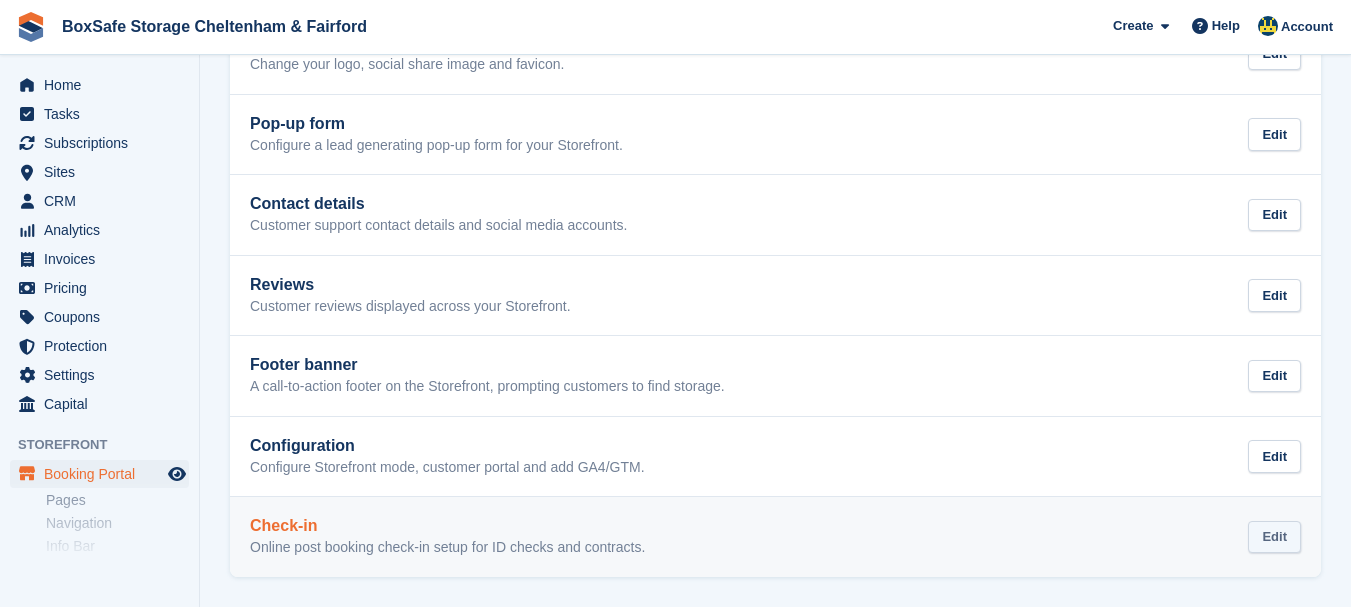 click on "Edit" at bounding box center (1274, 537) 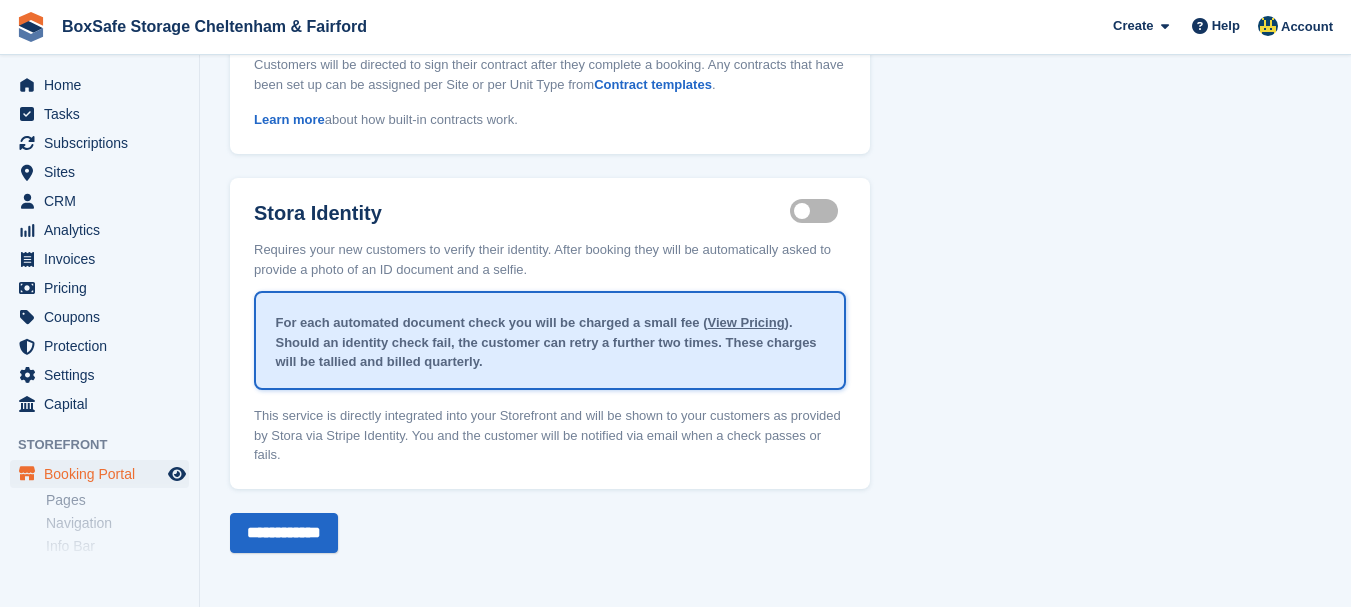 scroll, scrollTop: 0, scrollLeft: 0, axis: both 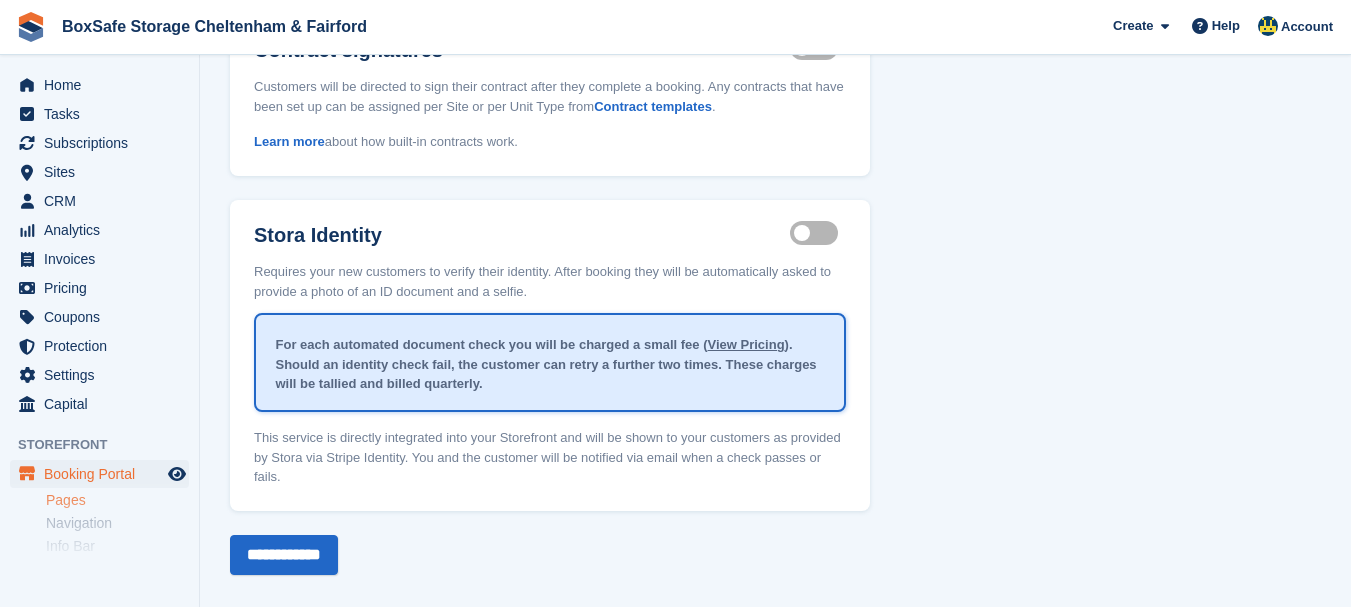 click on "Pages" at bounding box center [117, 500] 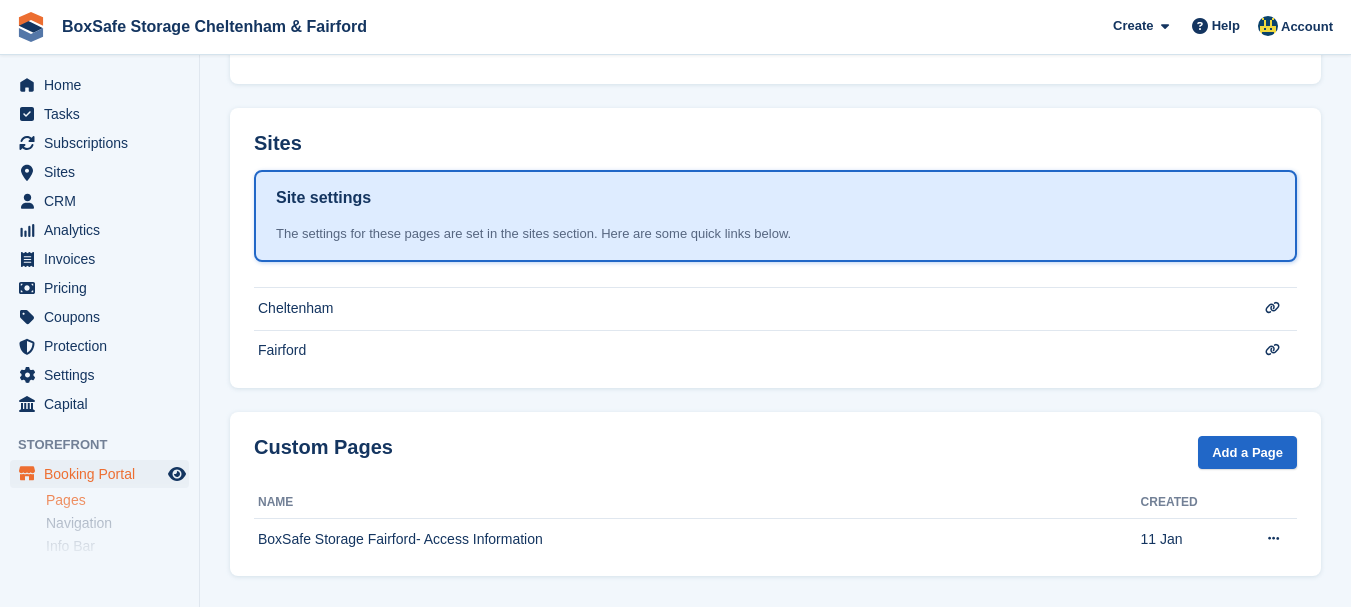 scroll, scrollTop: 455, scrollLeft: 0, axis: vertical 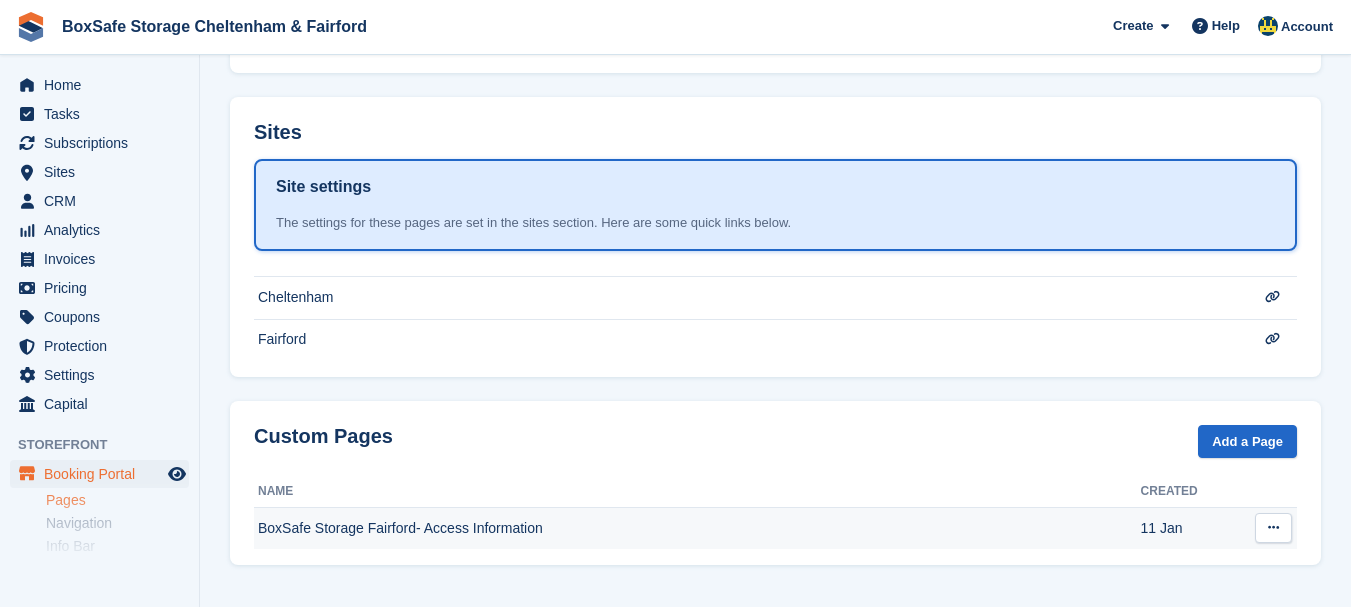click at bounding box center [1273, 527] 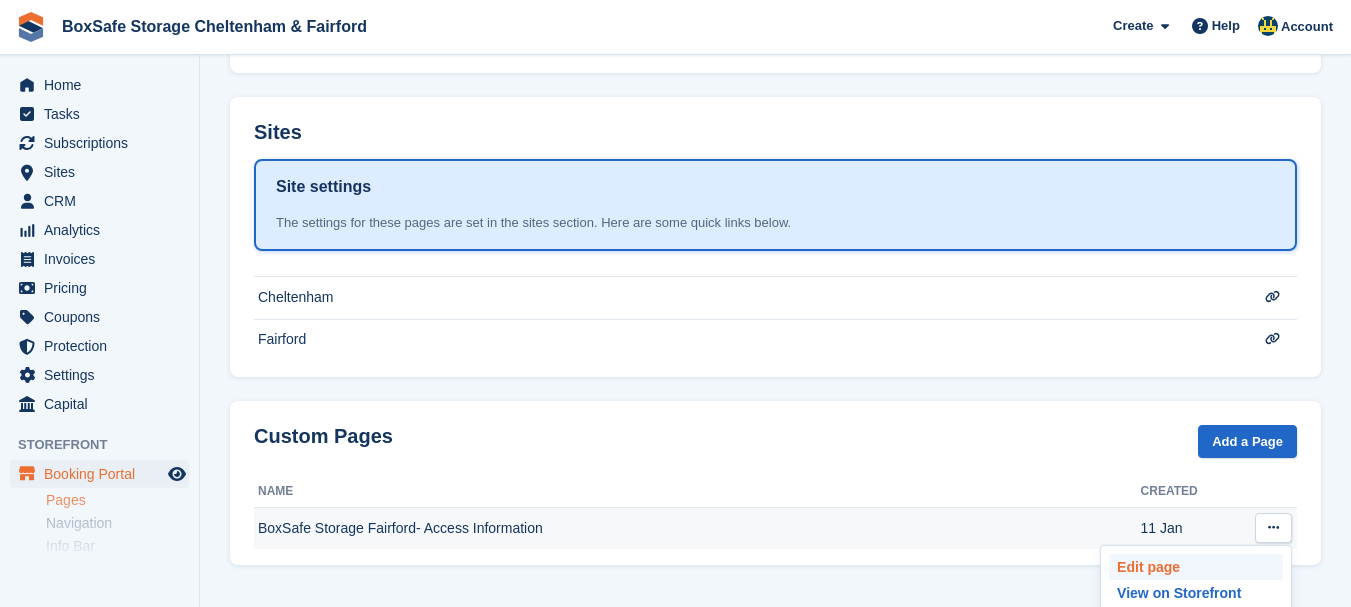 click on "Edit page" at bounding box center [1196, 567] 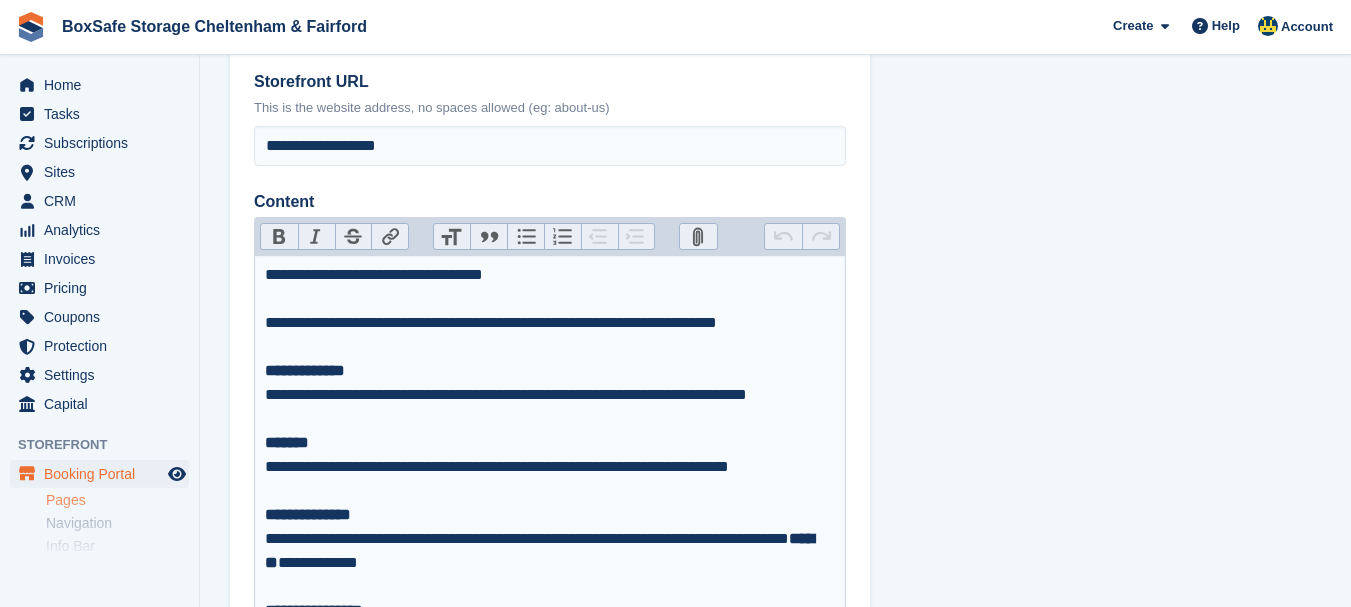 scroll, scrollTop: 195, scrollLeft: 0, axis: vertical 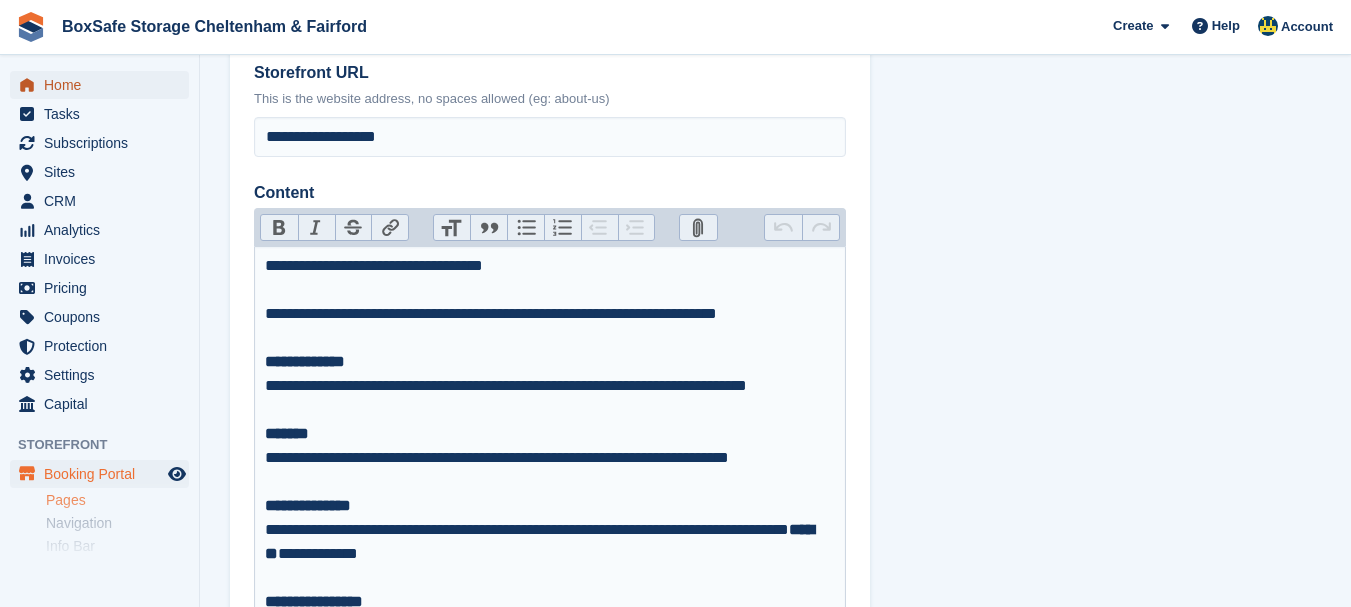 click on "Home" at bounding box center [104, 85] 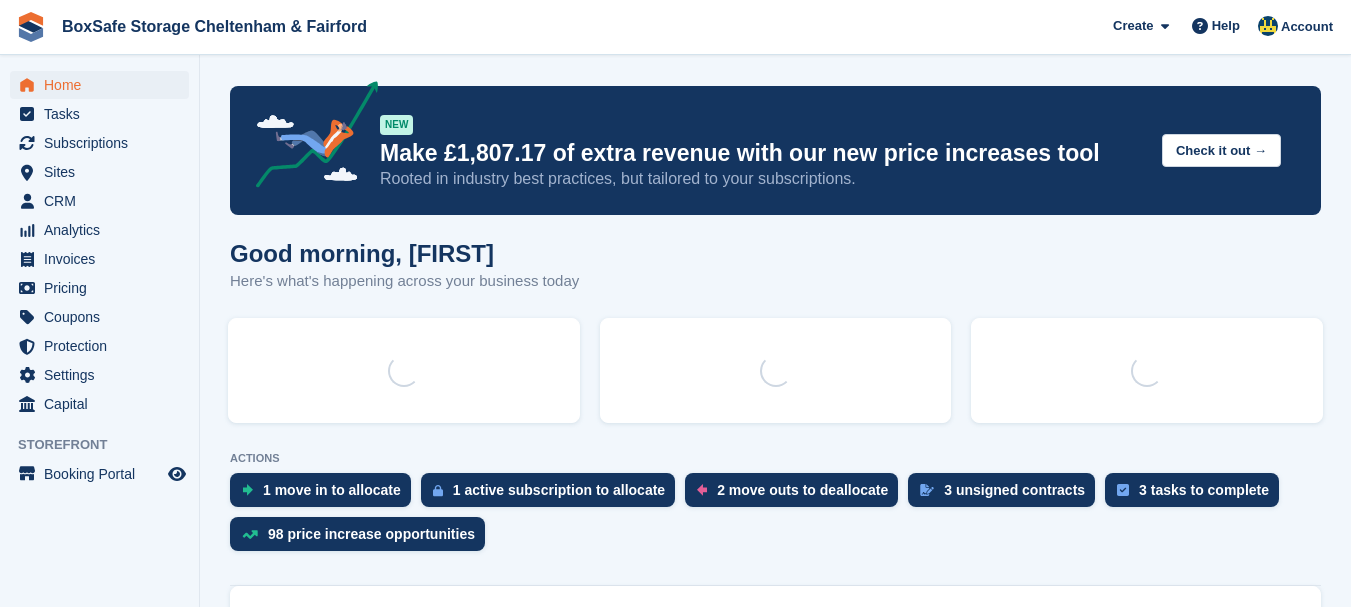scroll, scrollTop: 0, scrollLeft: 0, axis: both 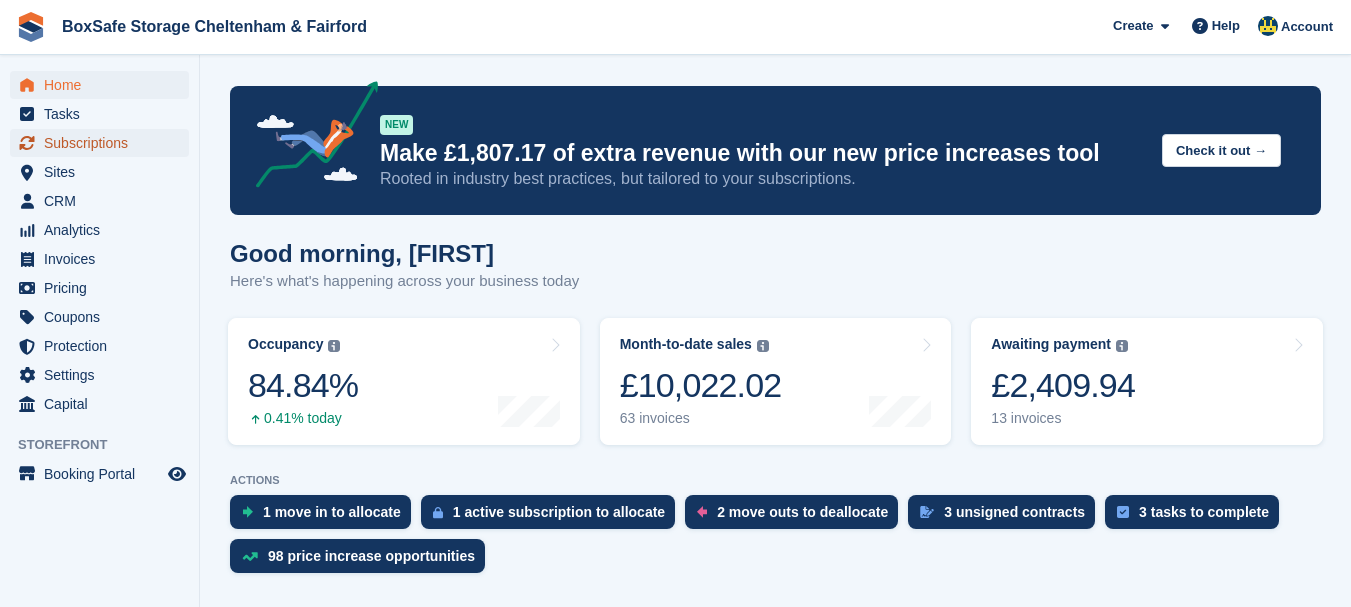 click on "Subscriptions" at bounding box center (104, 143) 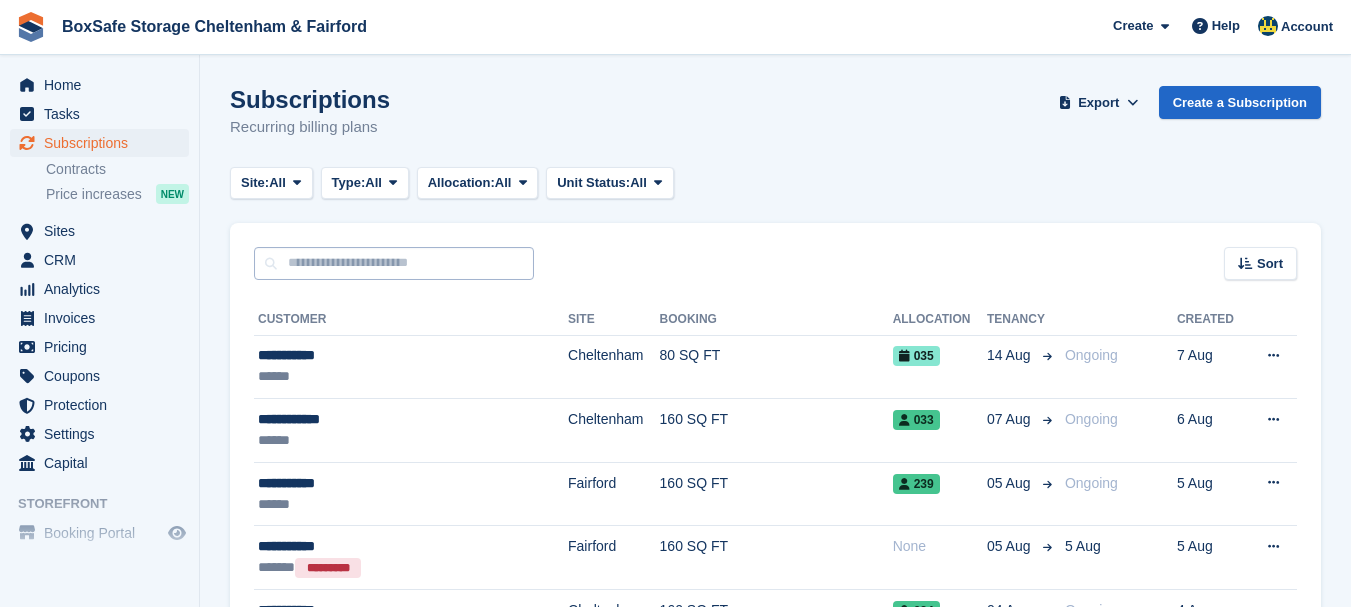 scroll, scrollTop: 0, scrollLeft: 0, axis: both 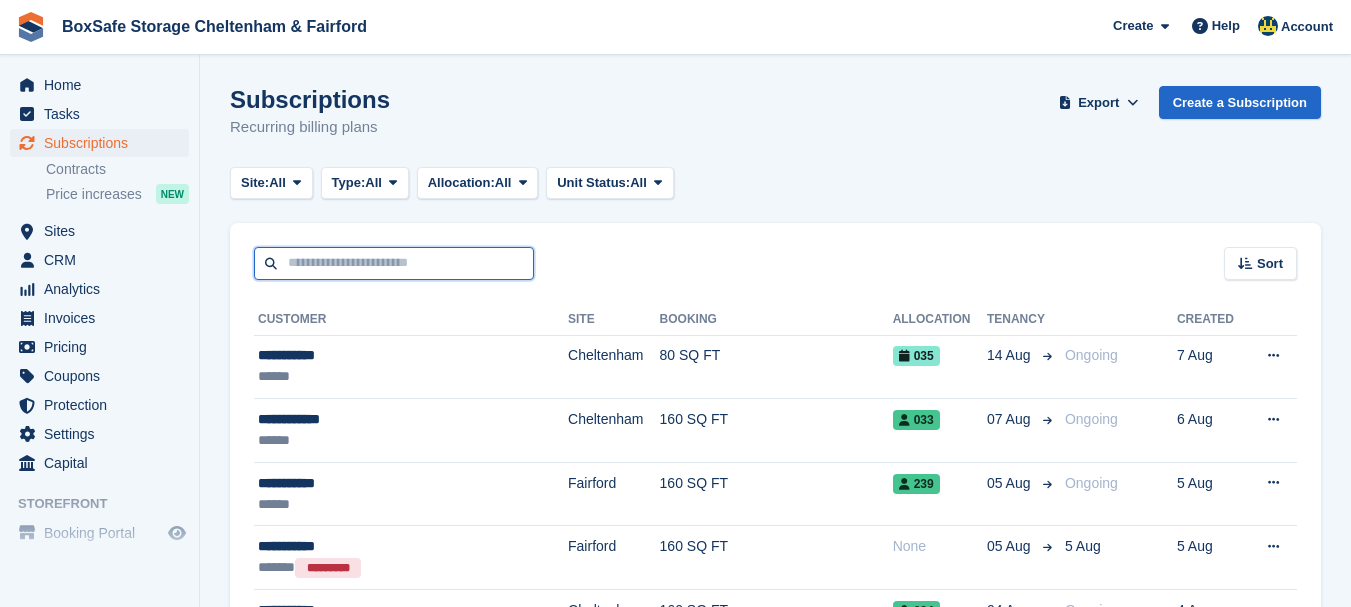 click at bounding box center (394, 263) 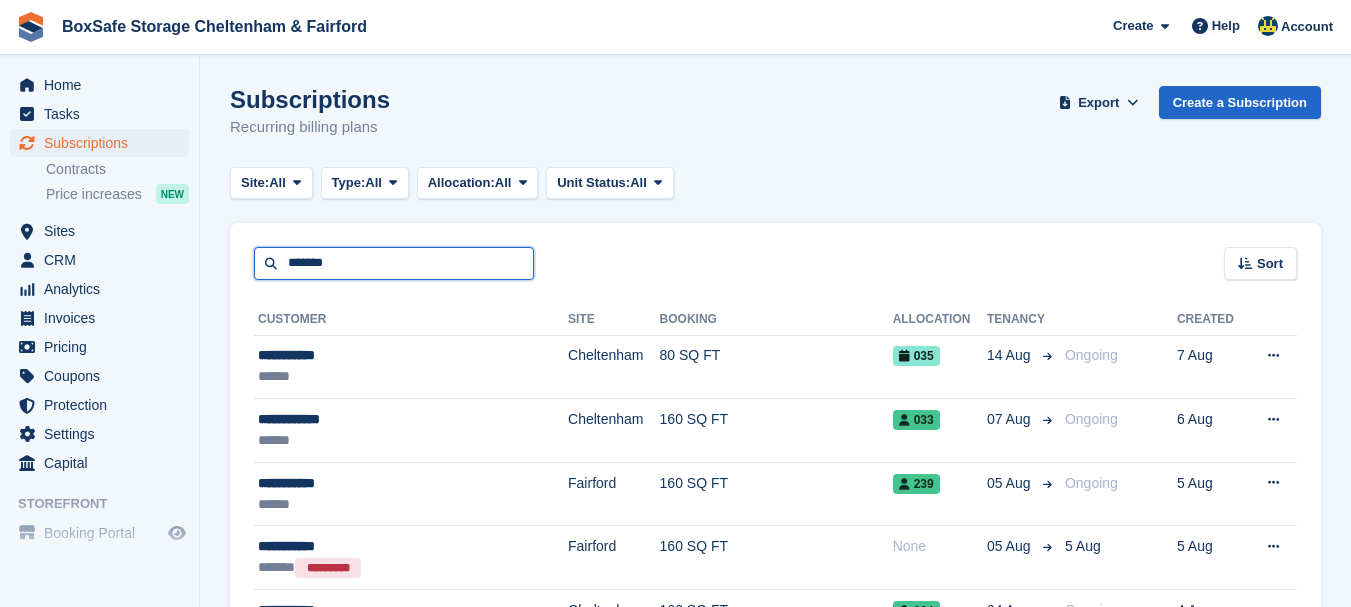 type on "*******" 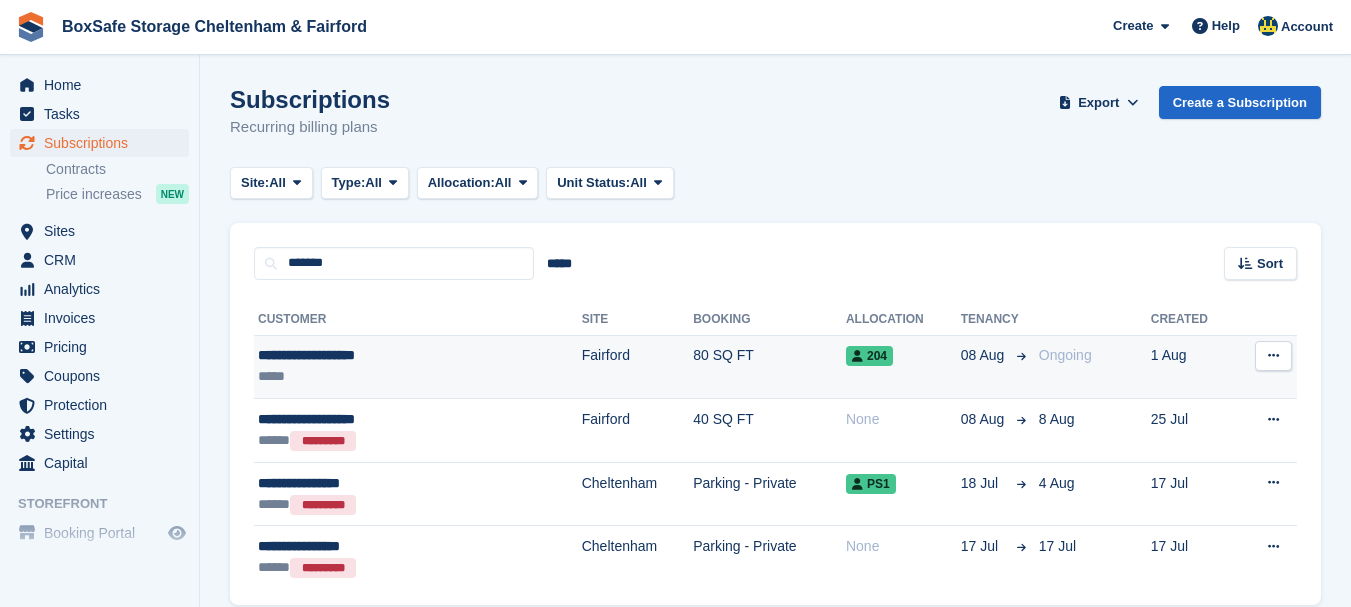 click on "**********" at bounding box center [367, 355] 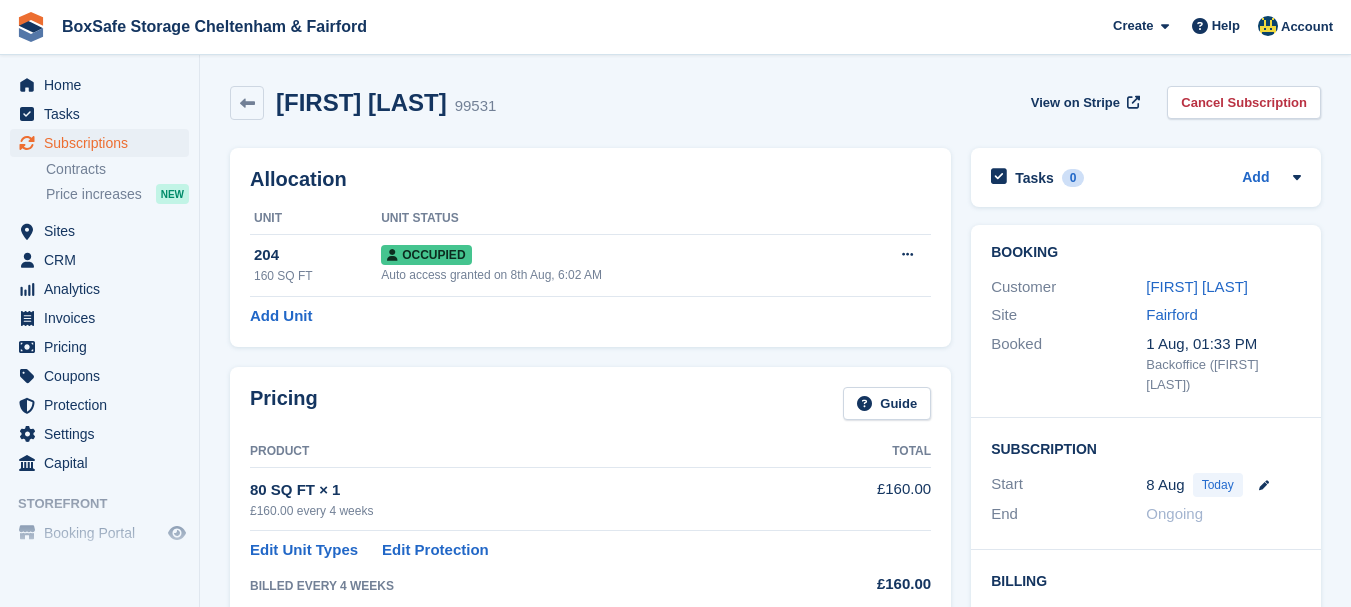 scroll, scrollTop: 0, scrollLeft: 0, axis: both 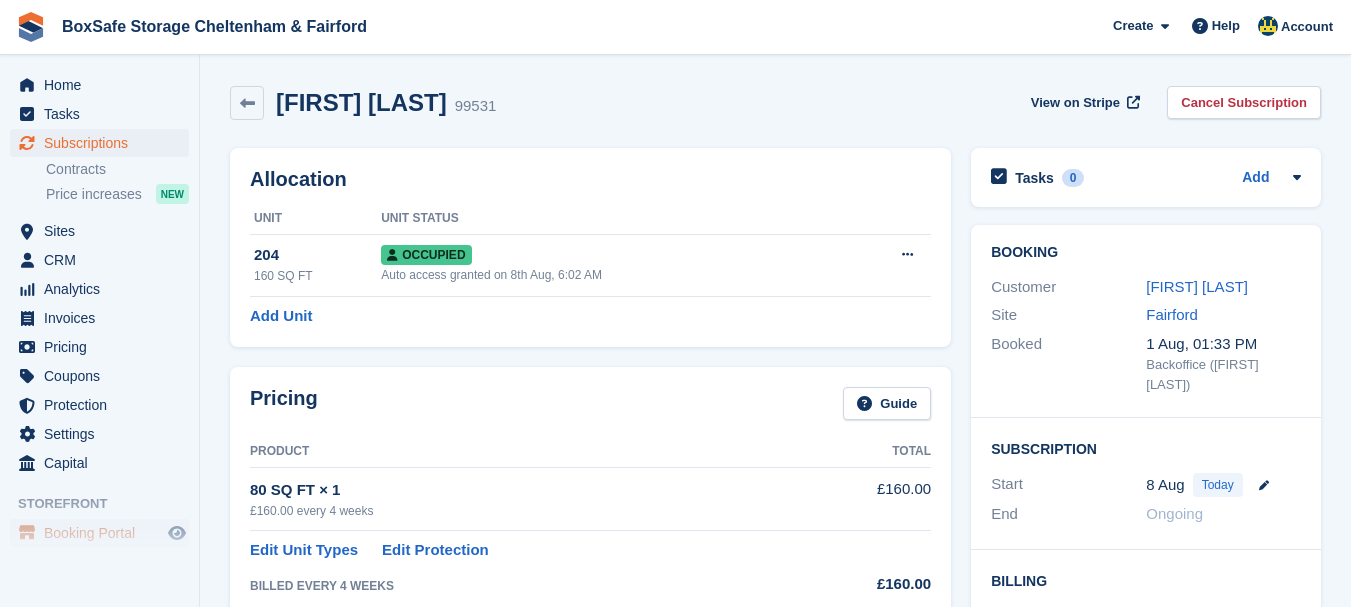 click on "Booking Portal" at bounding box center [104, 533] 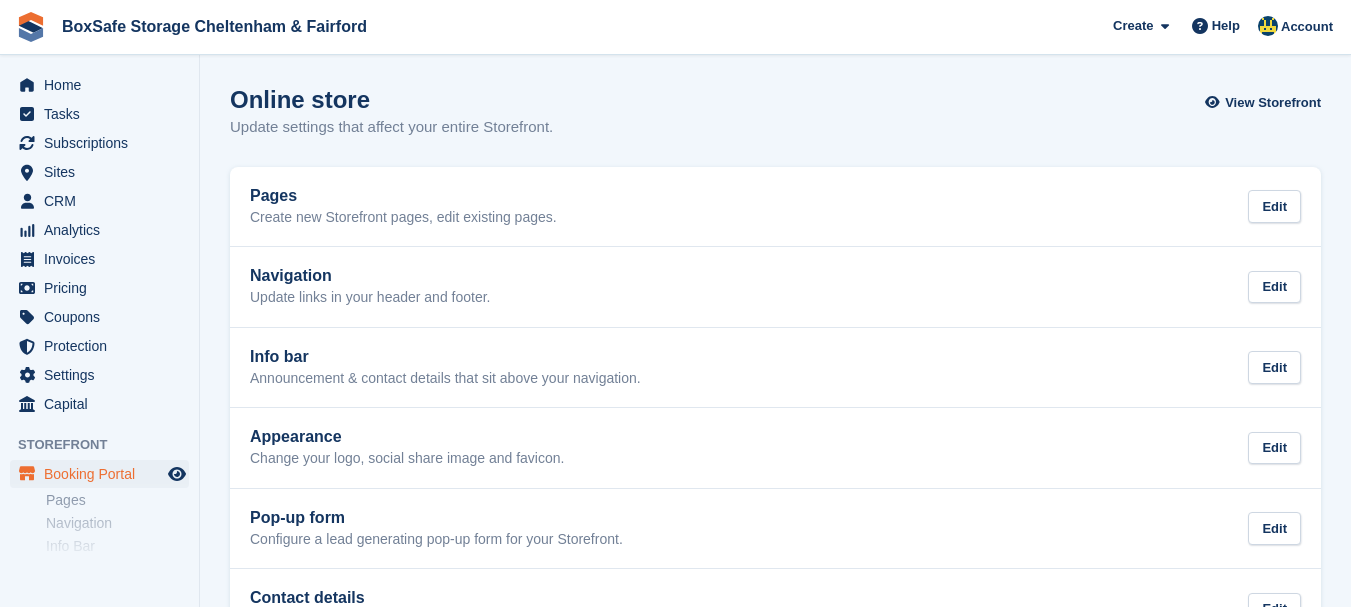 scroll, scrollTop: 394, scrollLeft: 0, axis: vertical 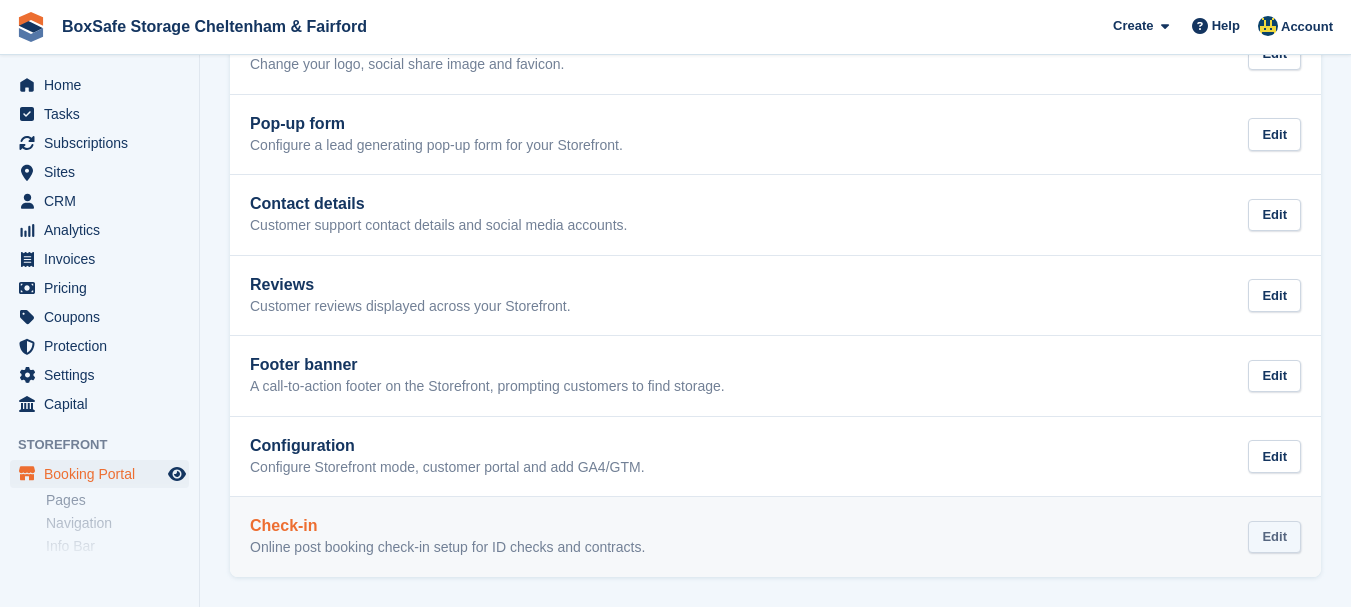 click on "Edit" at bounding box center (1274, 537) 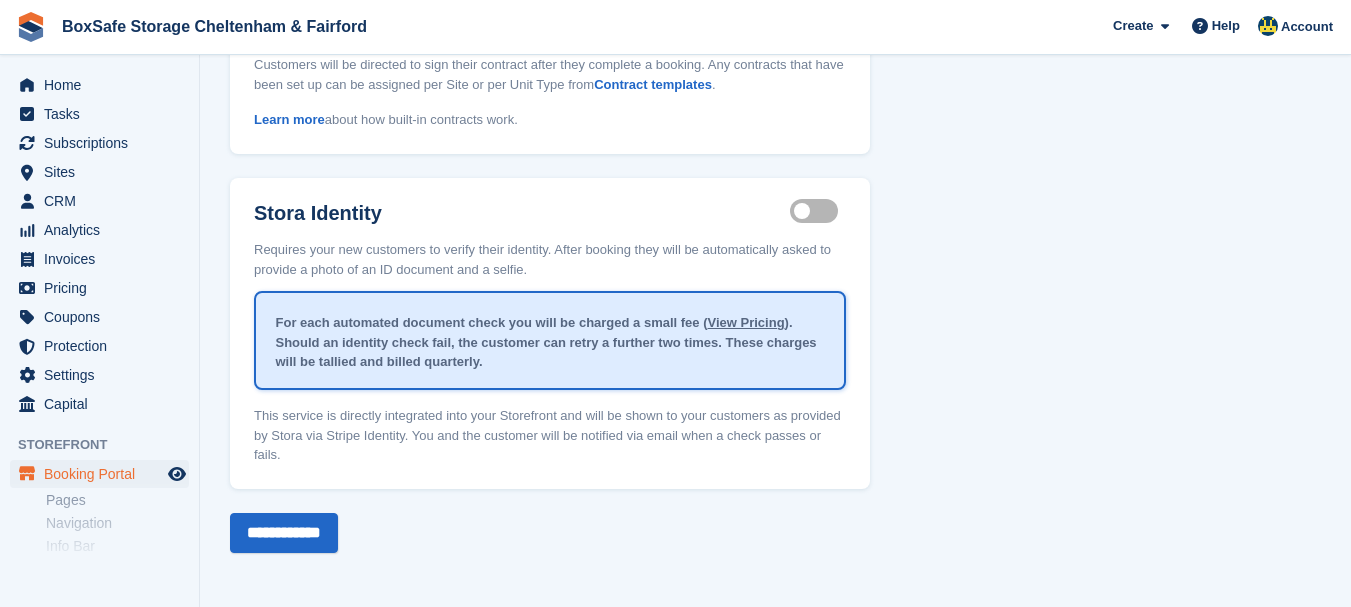 scroll, scrollTop: 0, scrollLeft: 0, axis: both 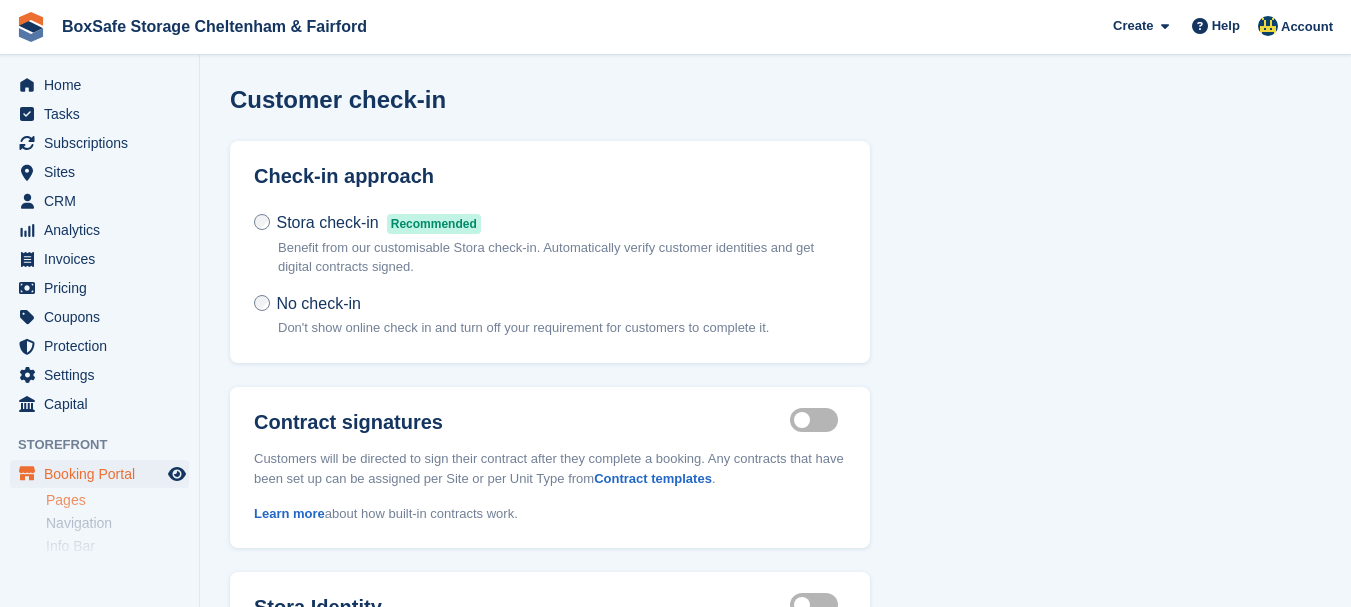 click on "Pages" at bounding box center [117, 500] 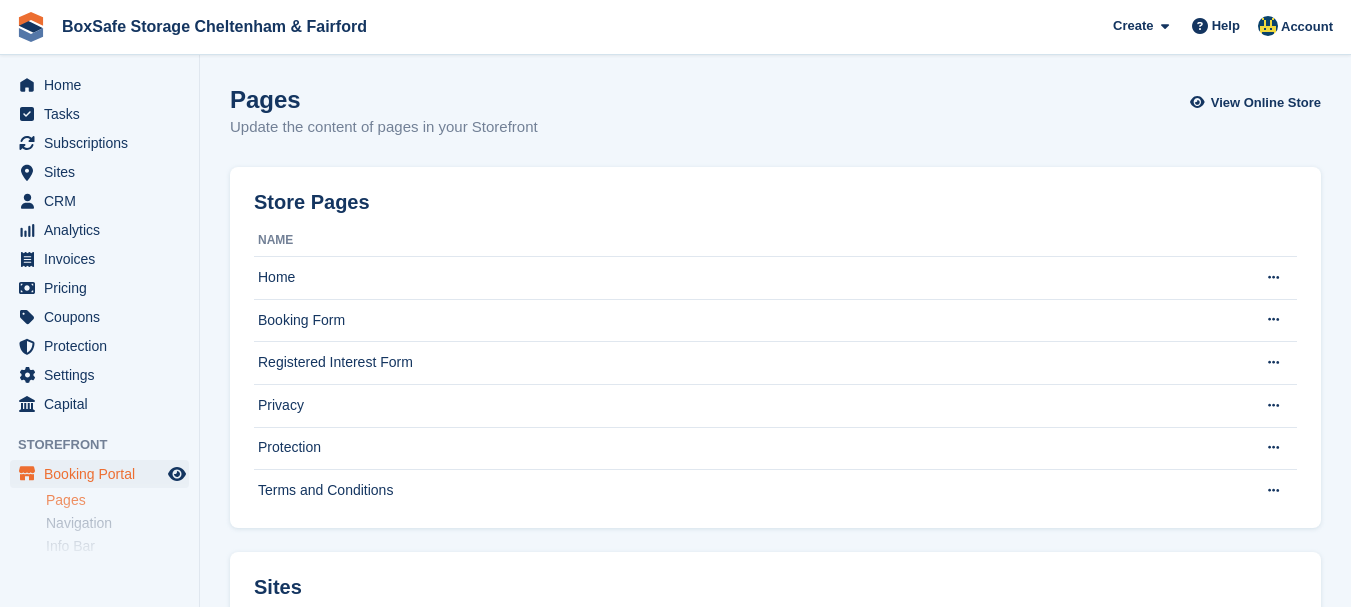 scroll, scrollTop: 455, scrollLeft: 0, axis: vertical 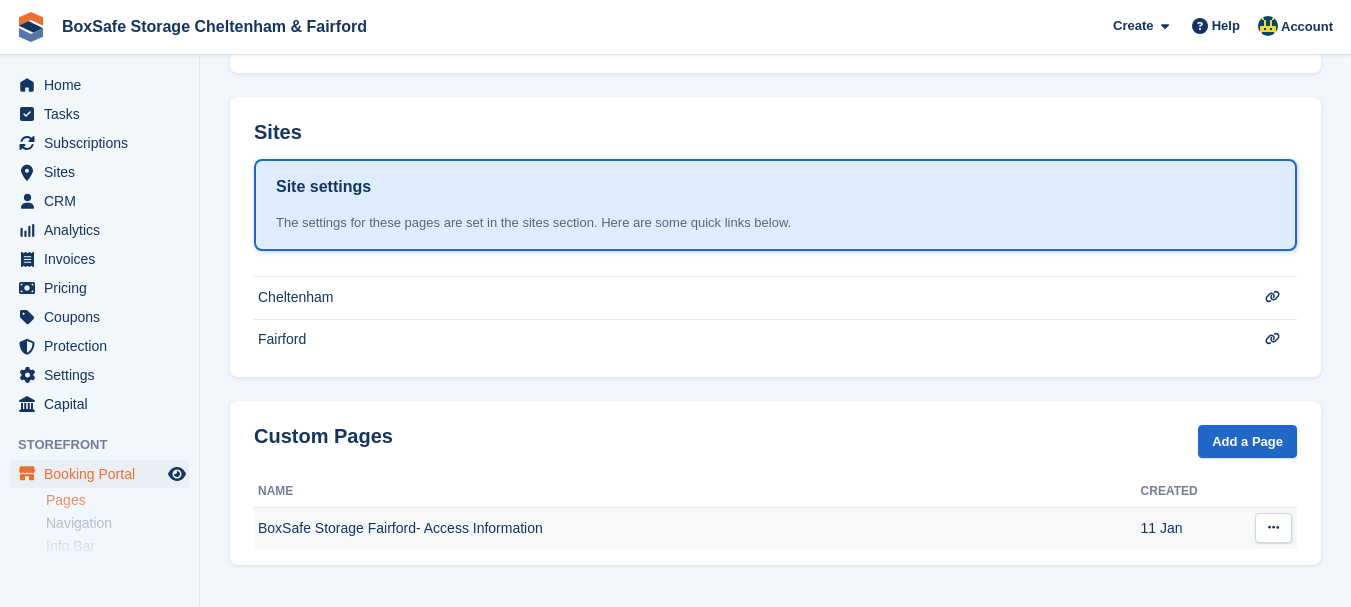 click at bounding box center (1273, 528) 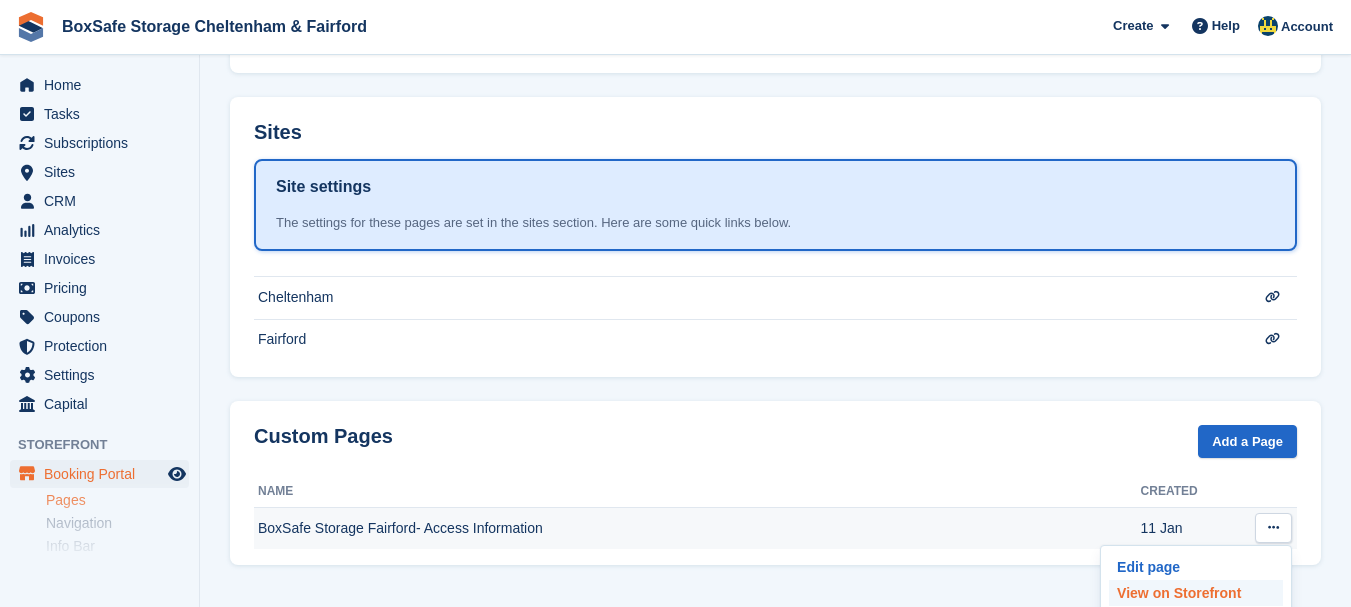 click on "View on Storefront" at bounding box center (1196, 593) 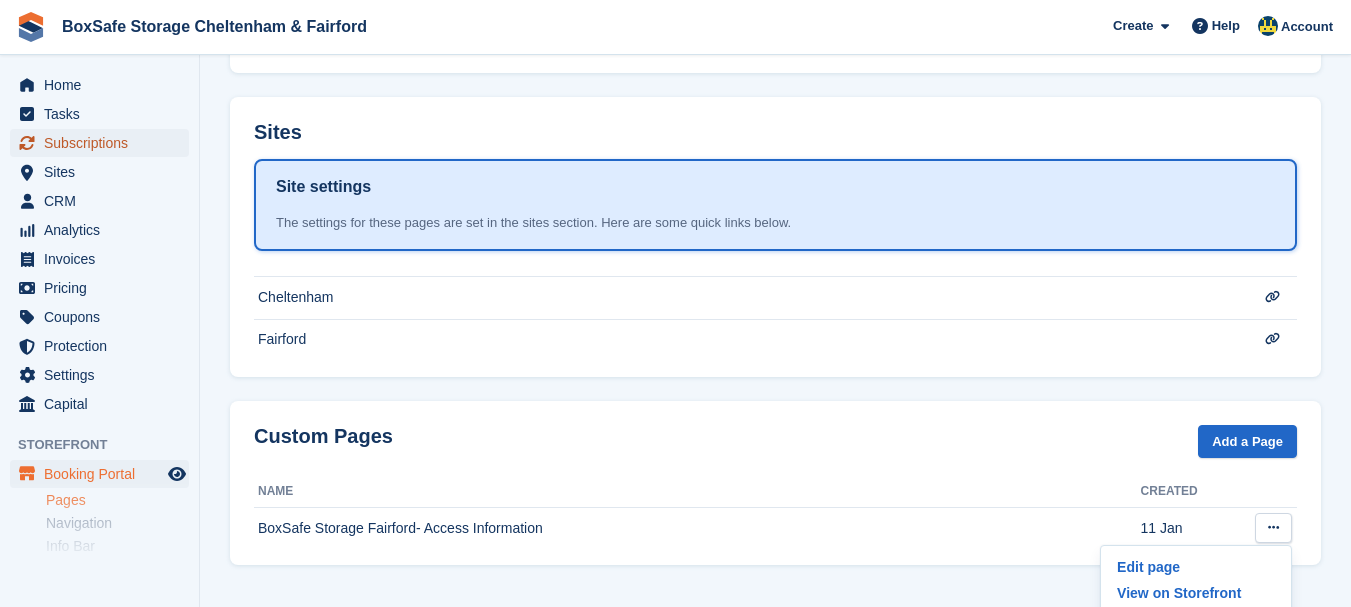 click on "Subscriptions" at bounding box center (104, 143) 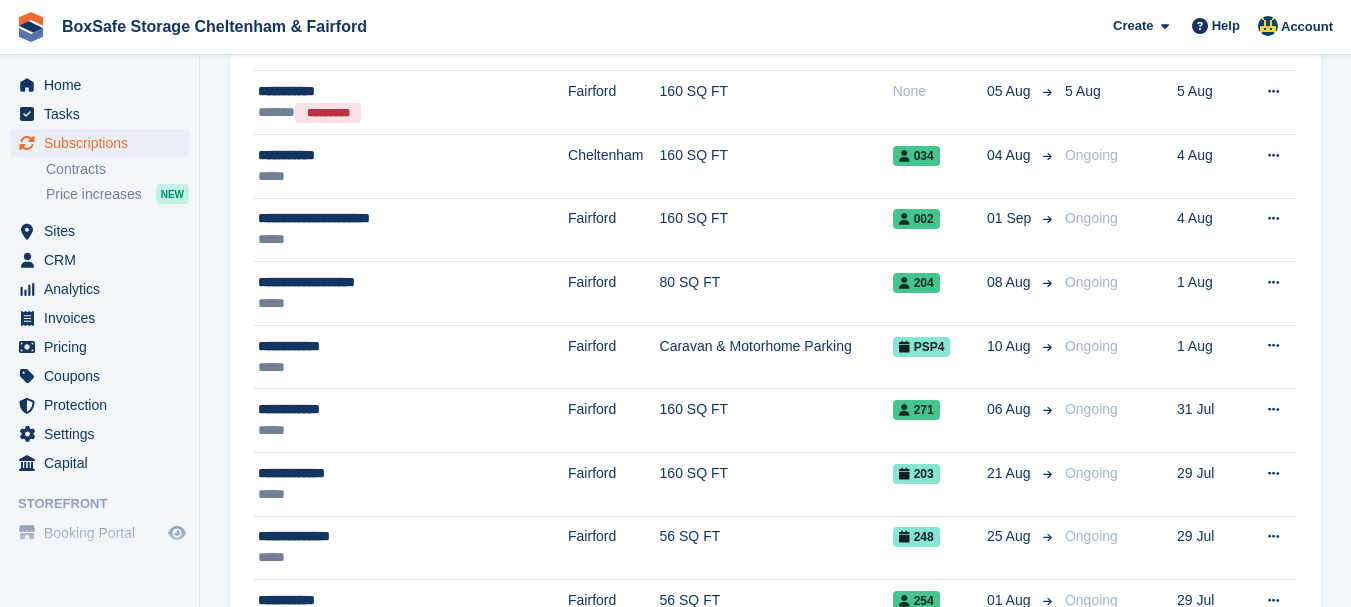 scroll, scrollTop: 0, scrollLeft: 0, axis: both 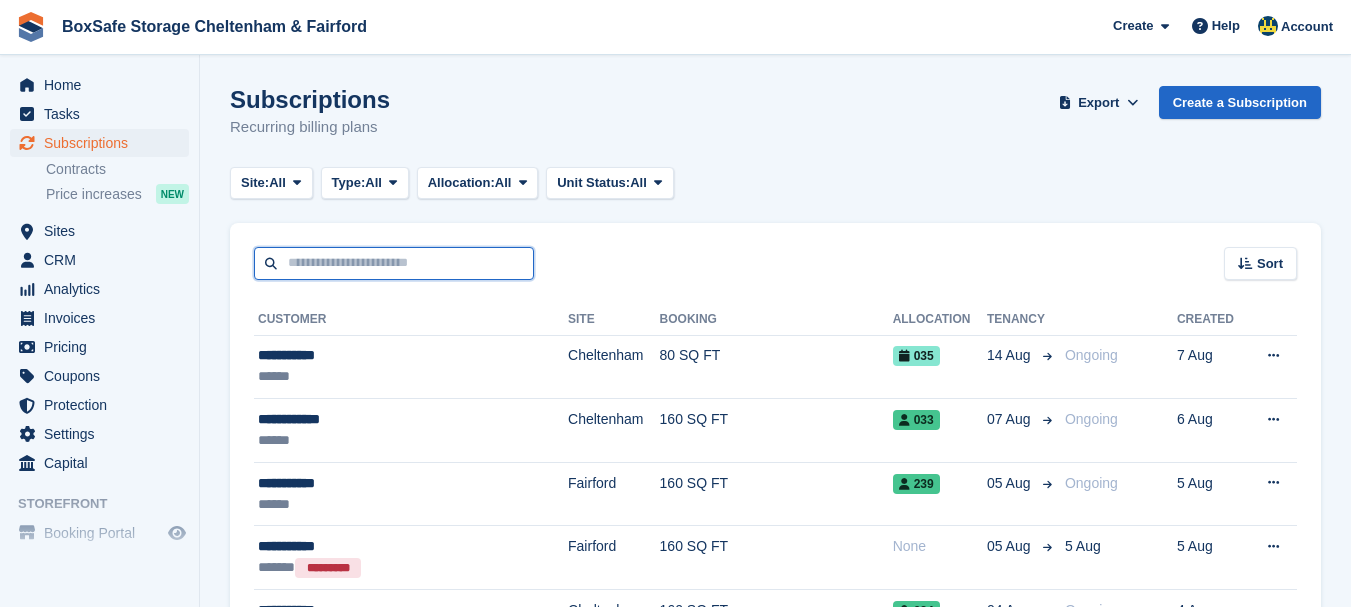 click at bounding box center (394, 263) 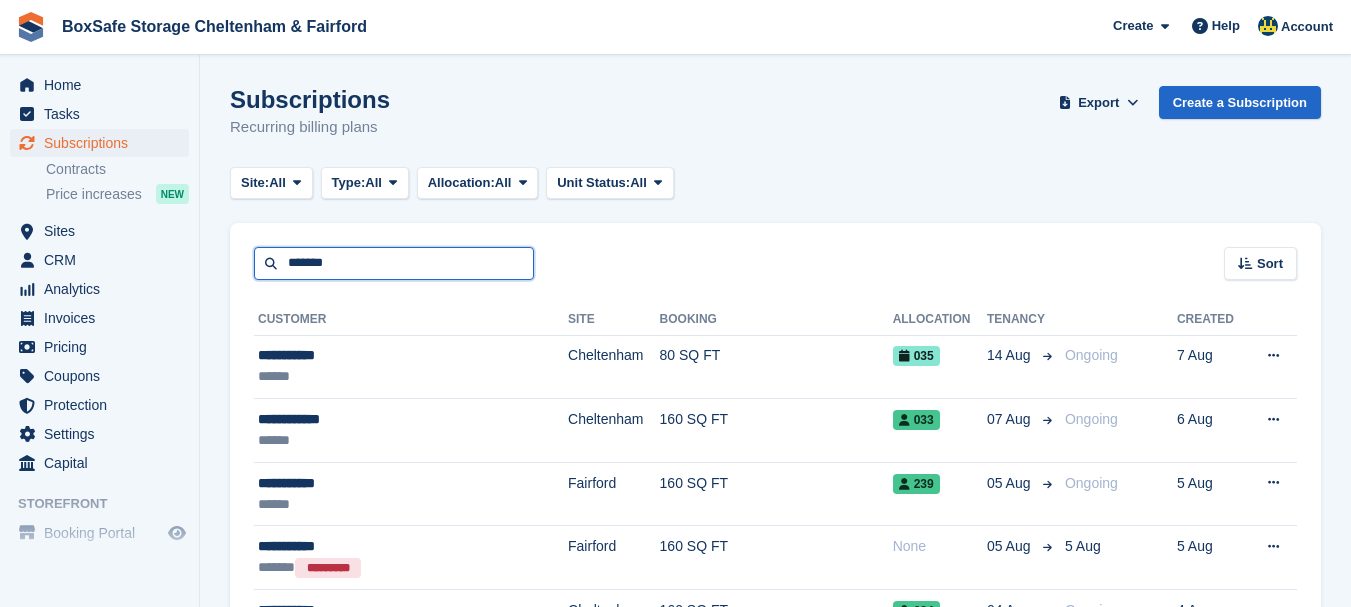 type on "*******" 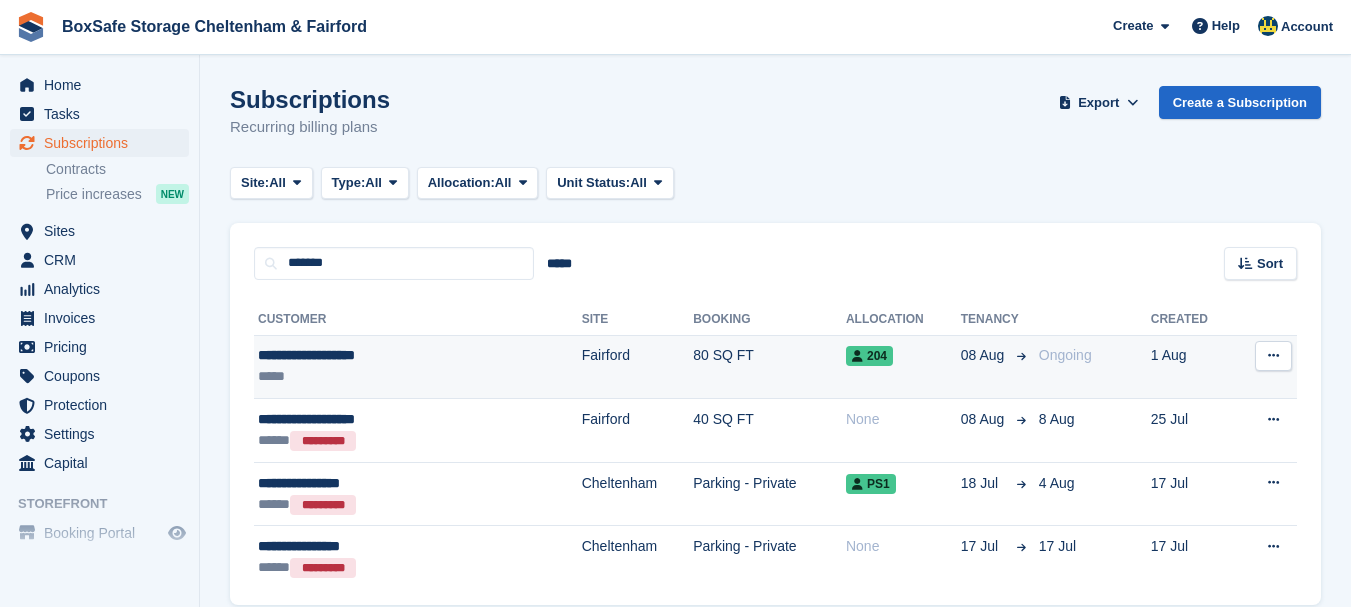 click on "**********" at bounding box center [367, 355] 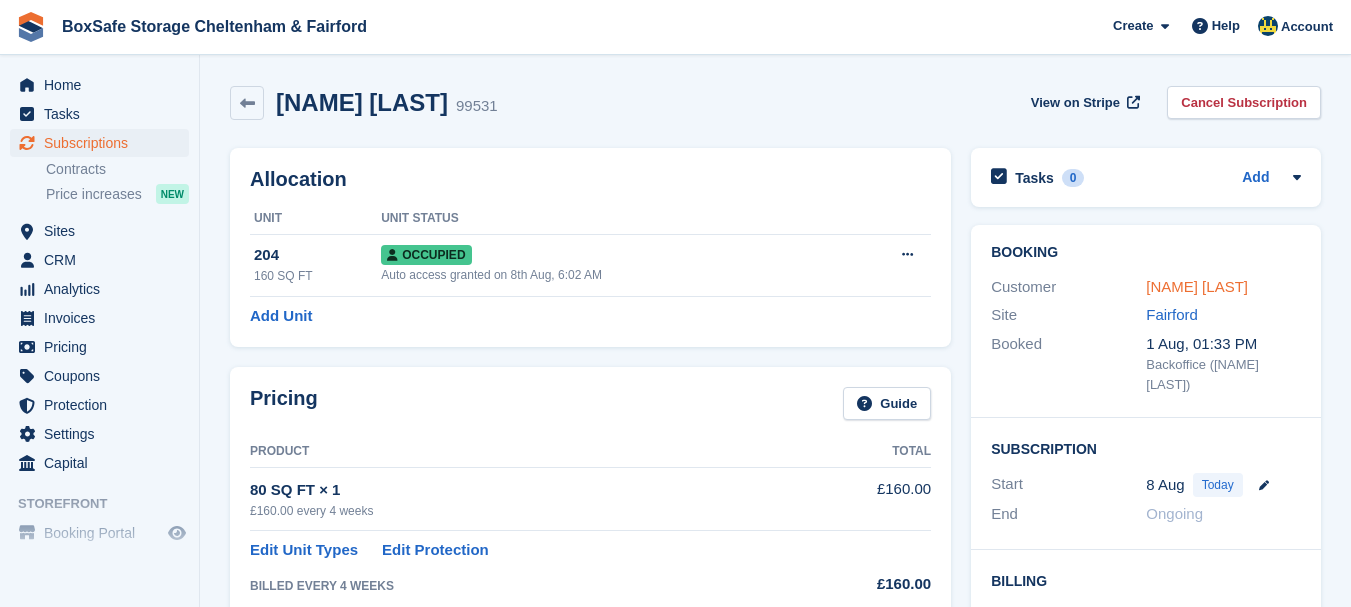 scroll, scrollTop: 0, scrollLeft: 0, axis: both 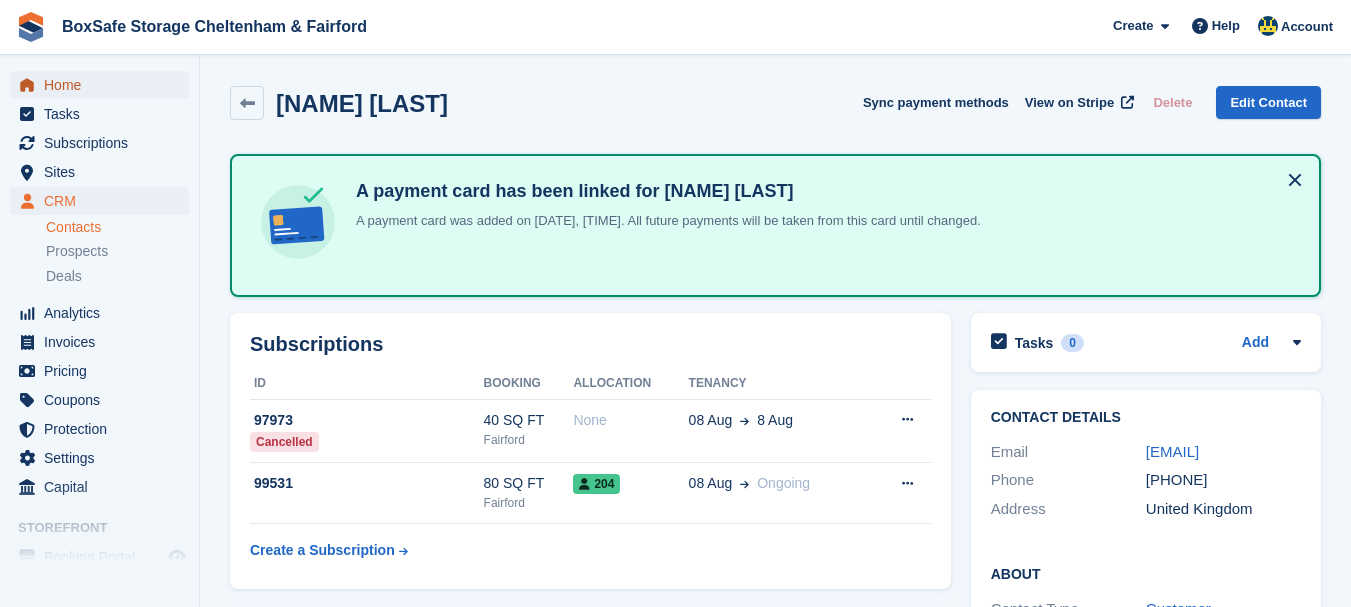 click on "Home" at bounding box center [104, 85] 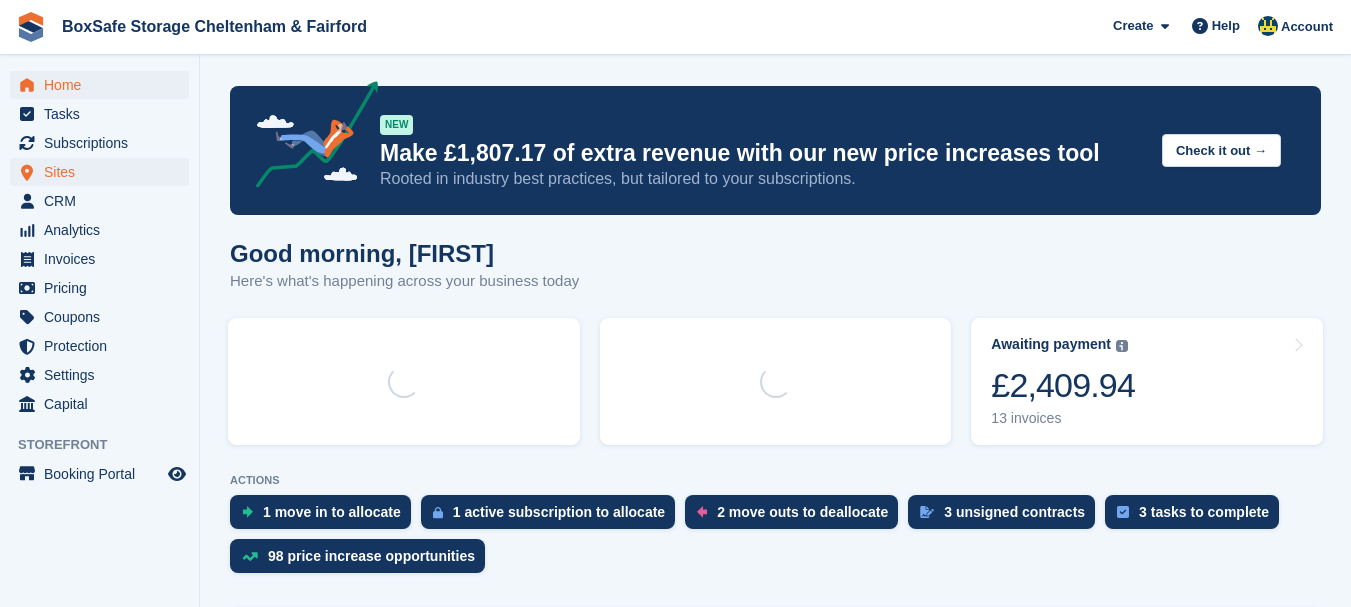 scroll, scrollTop: 0, scrollLeft: 0, axis: both 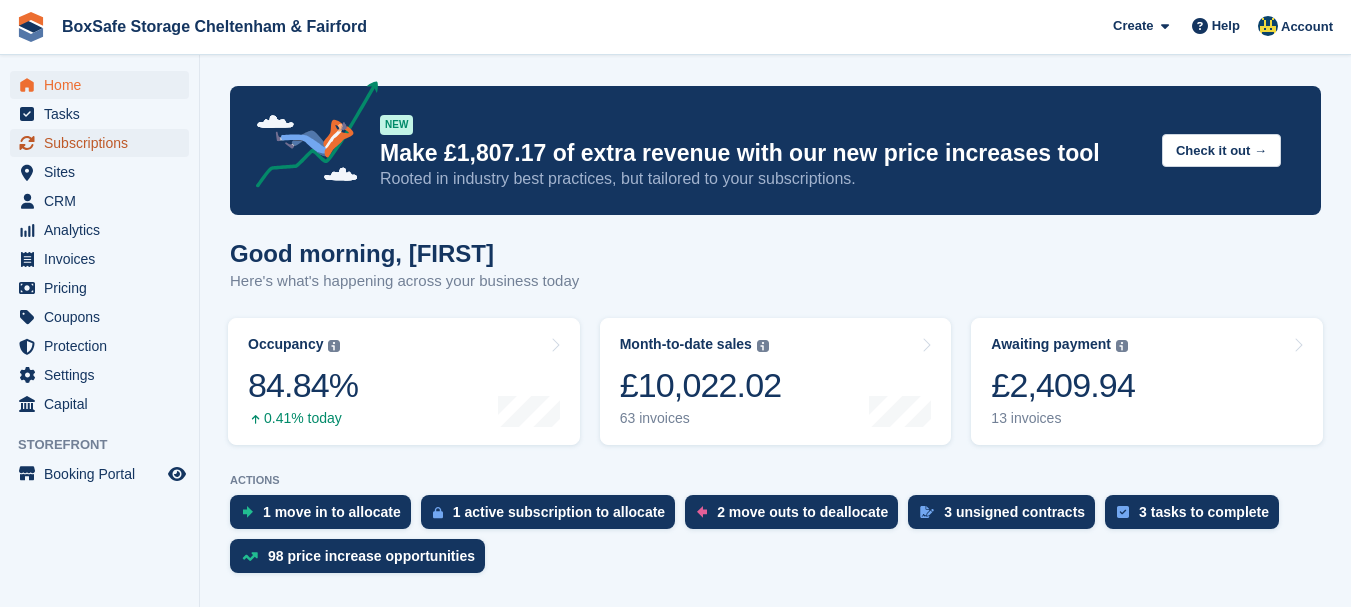 click on "Subscriptions" at bounding box center (104, 143) 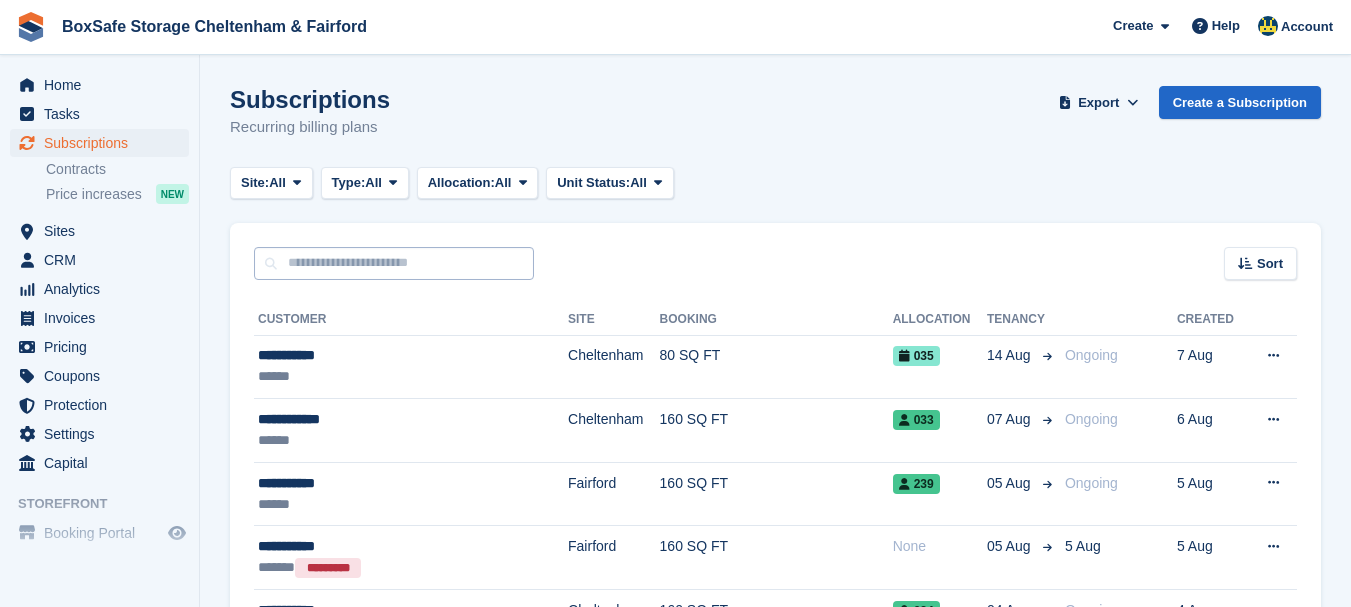 scroll, scrollTop: 0, scrollLeft: 0, axis: both 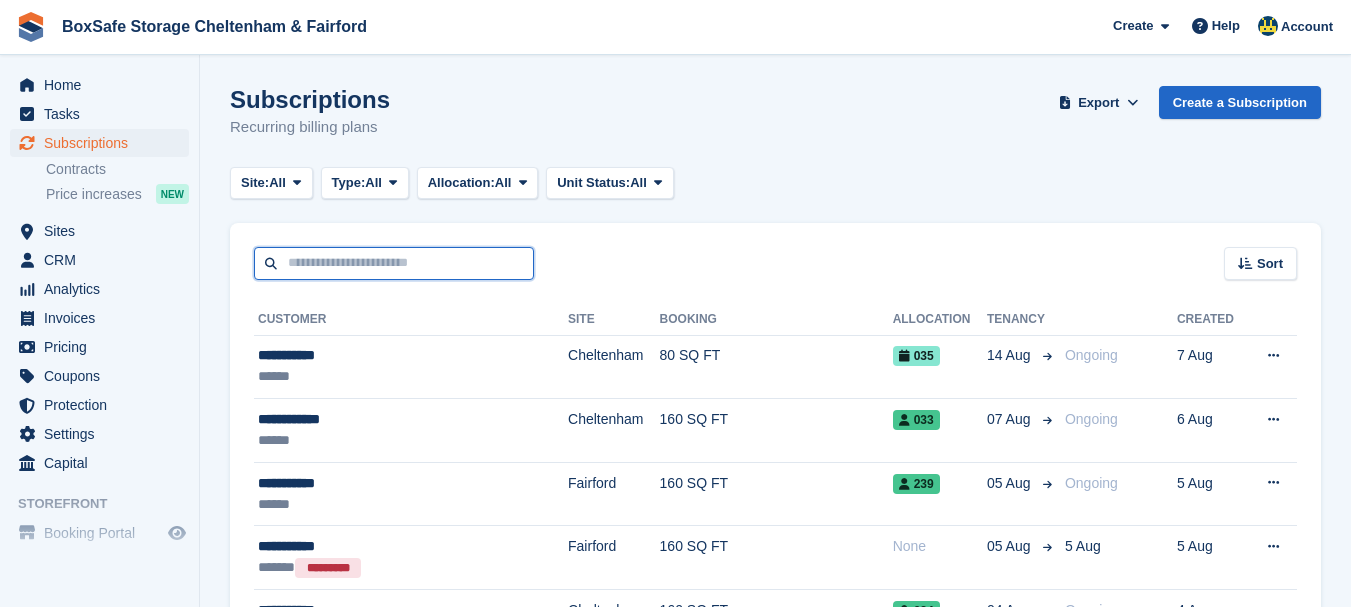 click at bounding box center (394, 263) 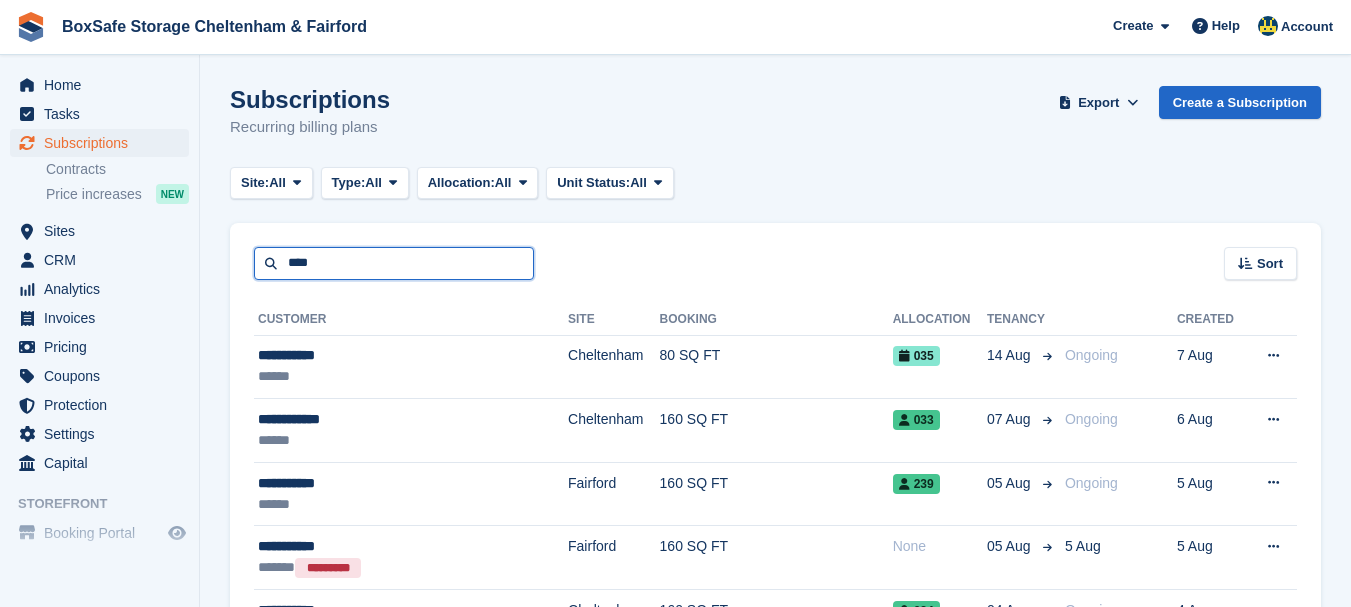 type on "****" 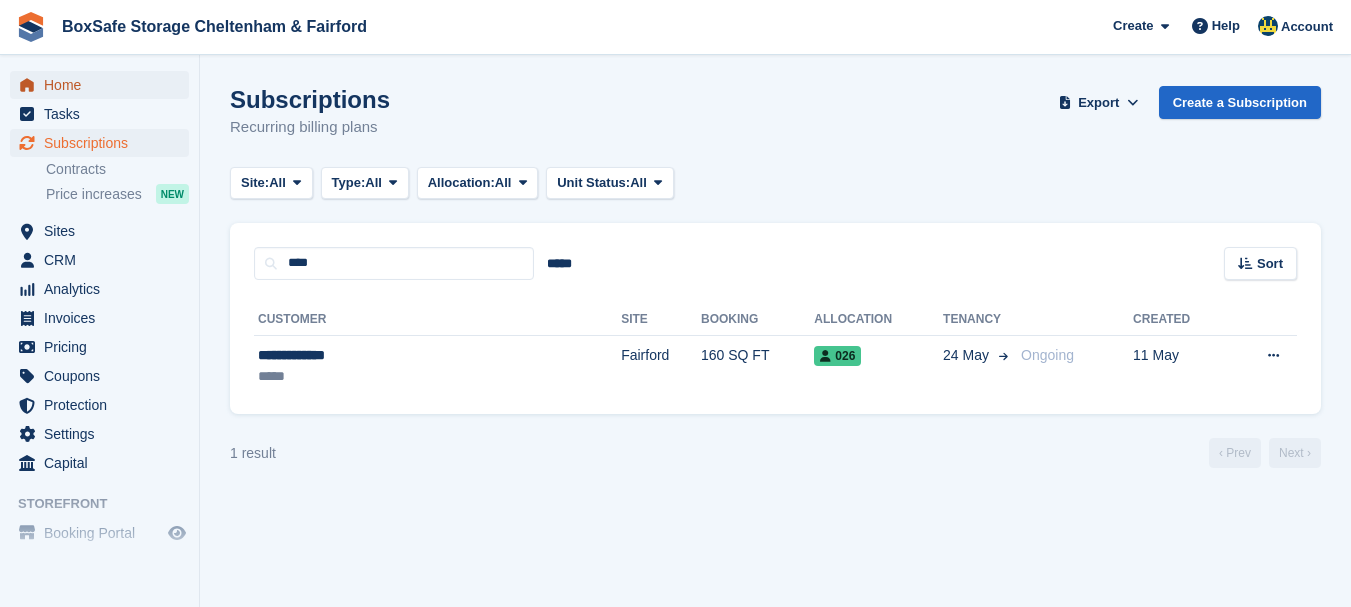 click on "Home" at bounding box center [104, 85] 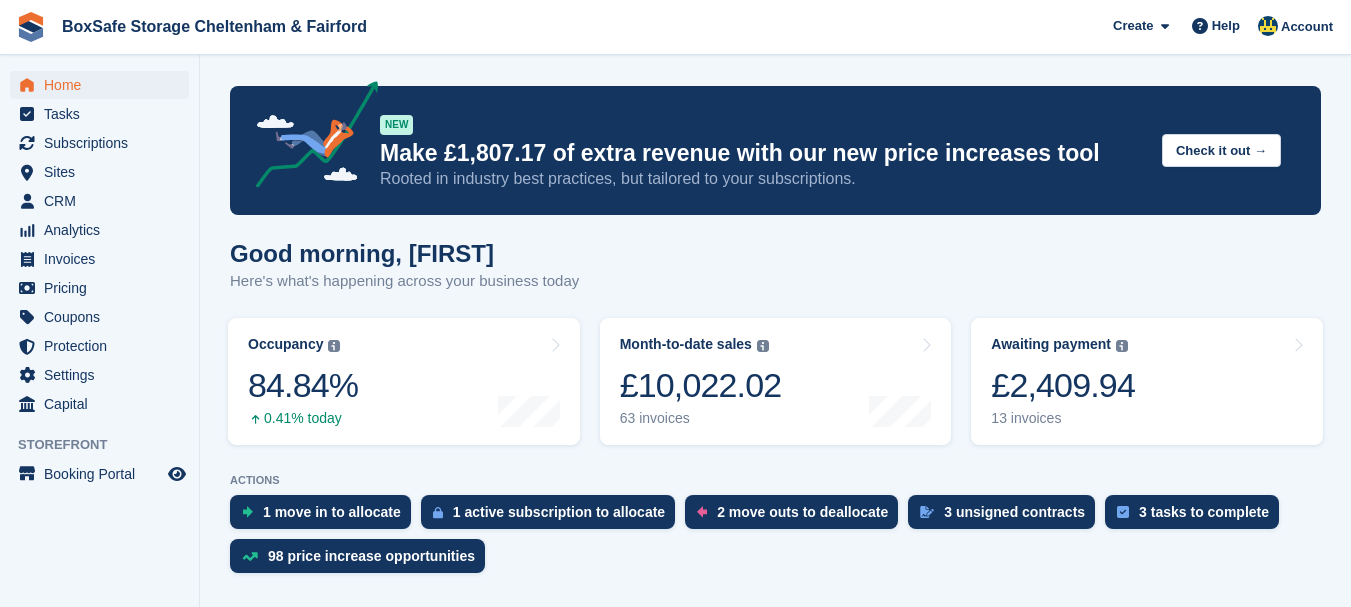 scroll, scrollTop: 0, scrollLeft: 0, axis: both 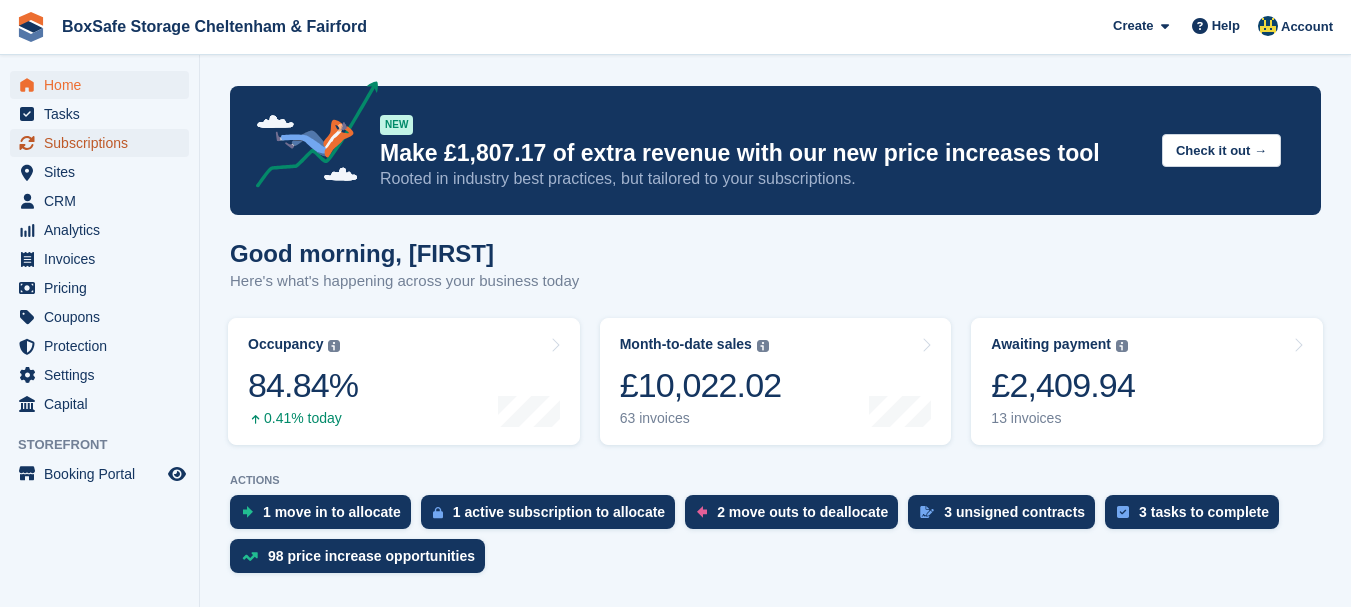 click on "Subscriptions" at bounding box center [104, 143] 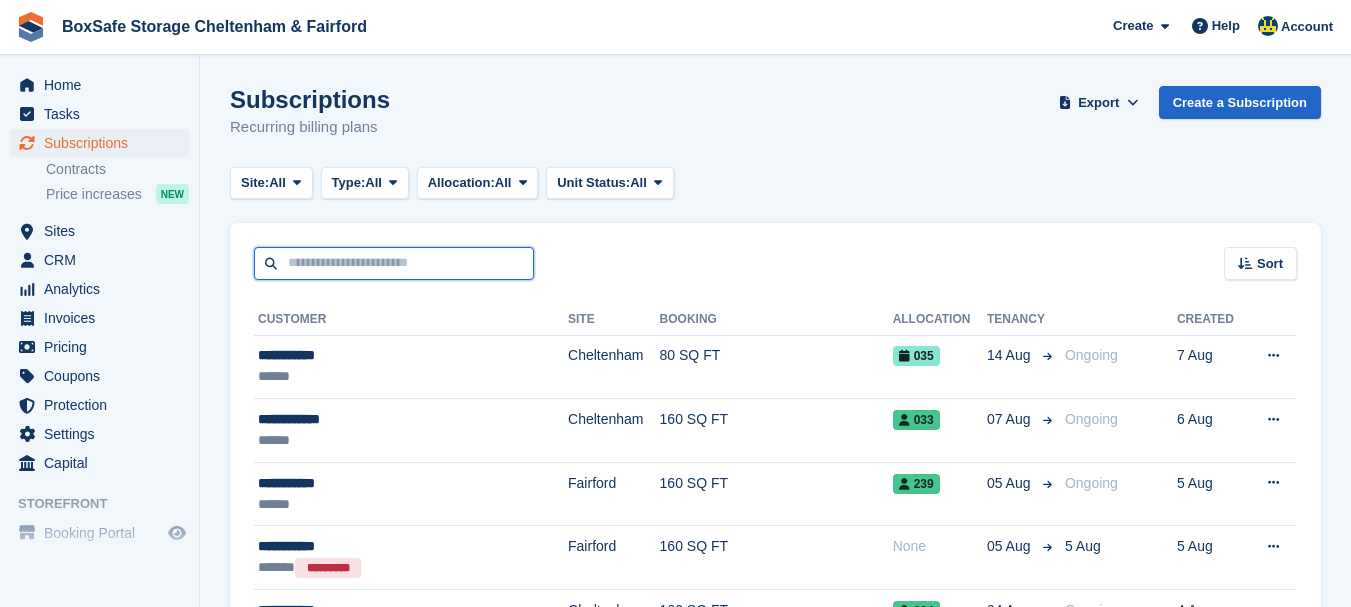 click at bounding box center (394, 263) 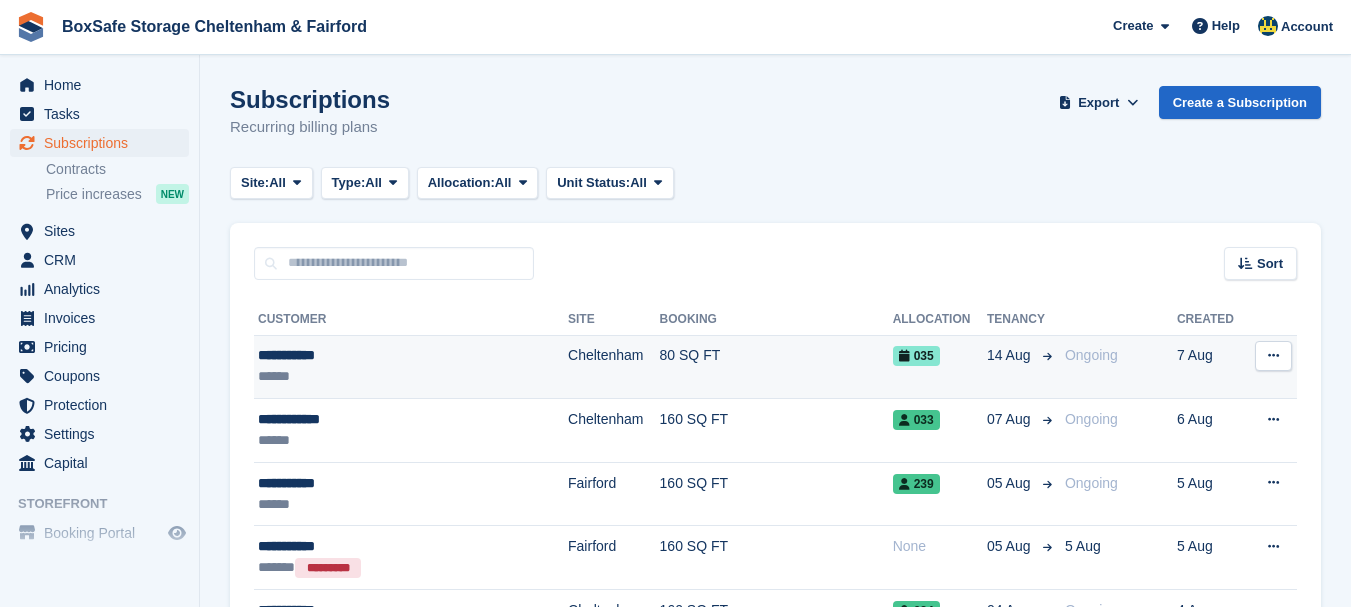 click on "**********" at bounding box center [385, 355] 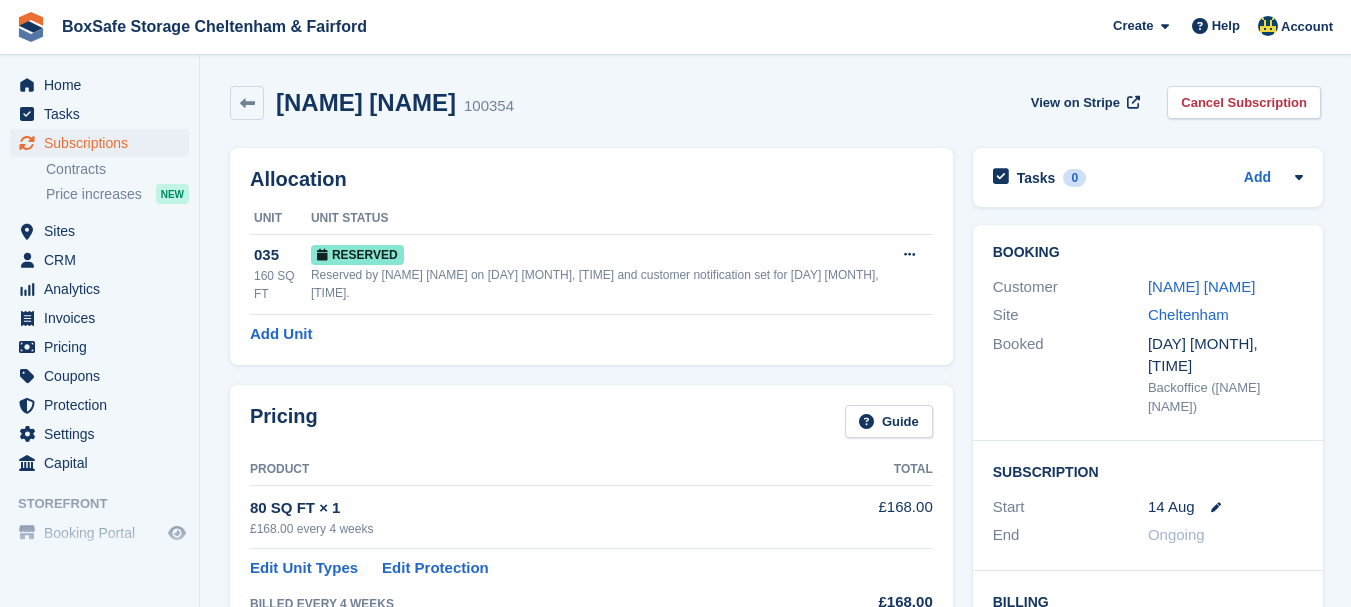 scroll, scrollTop: 0, scrollLeft: 0, axis: both 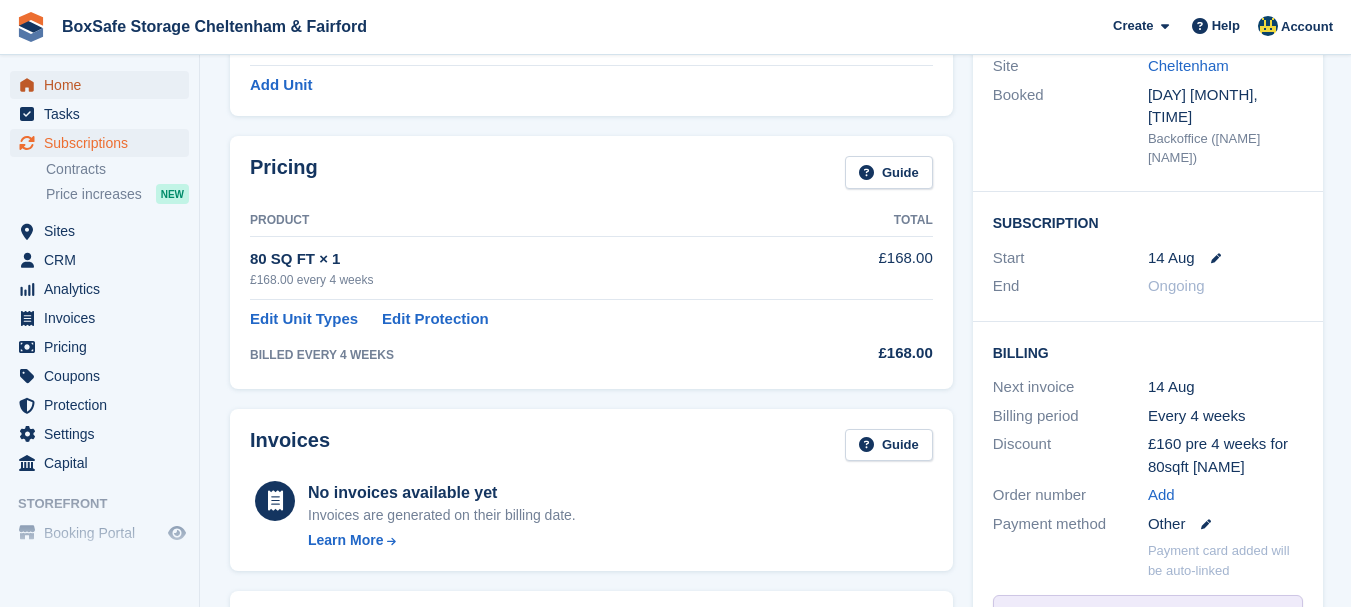 click on "Home" at bounding box center (104, 85) 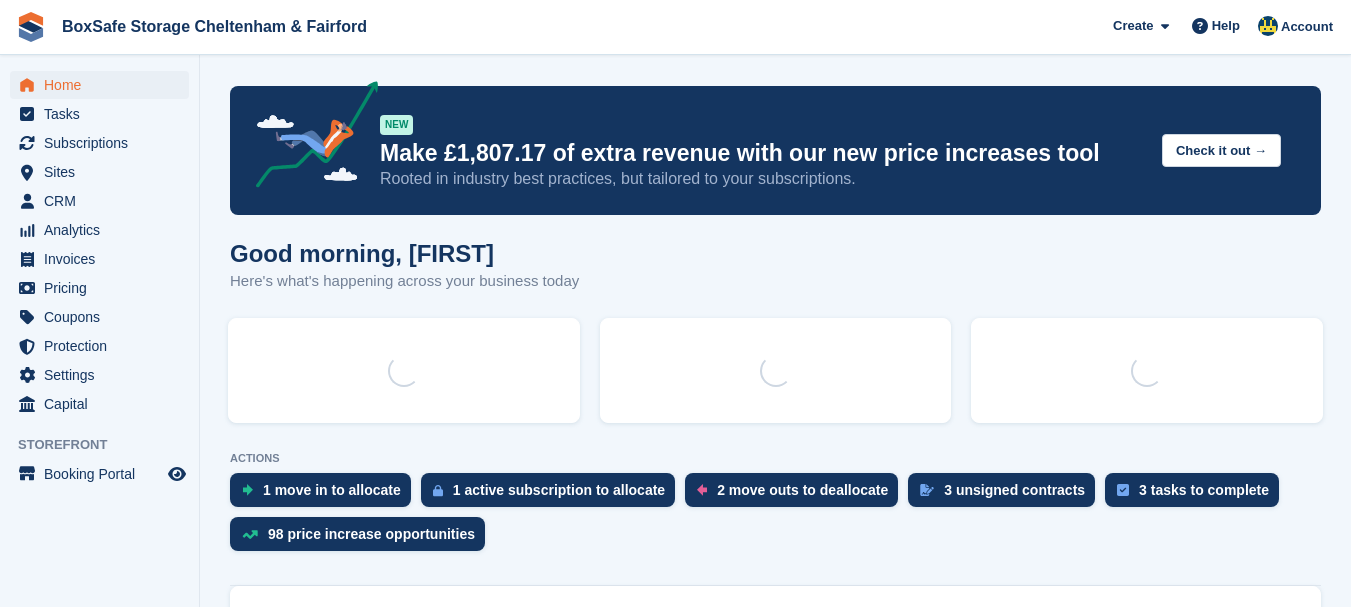 scroll, scrollTop: 0, scrollLeft: 0, axis: both 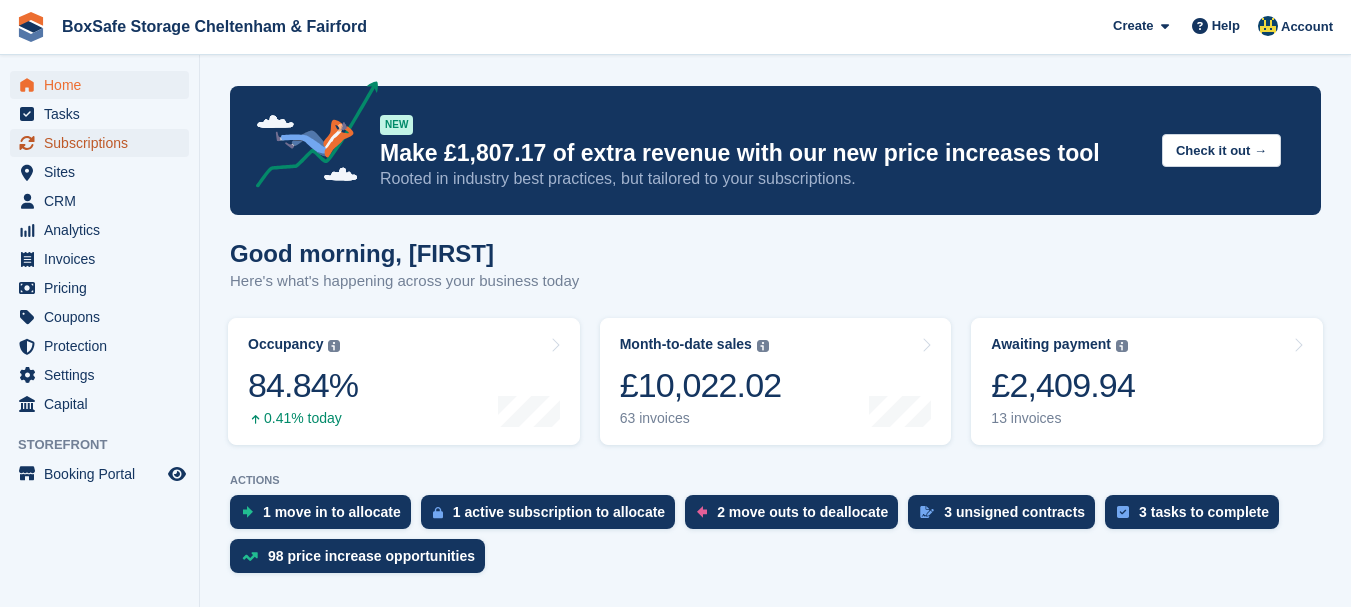 click on "Subscriptions" at bounding box center [104, 143] 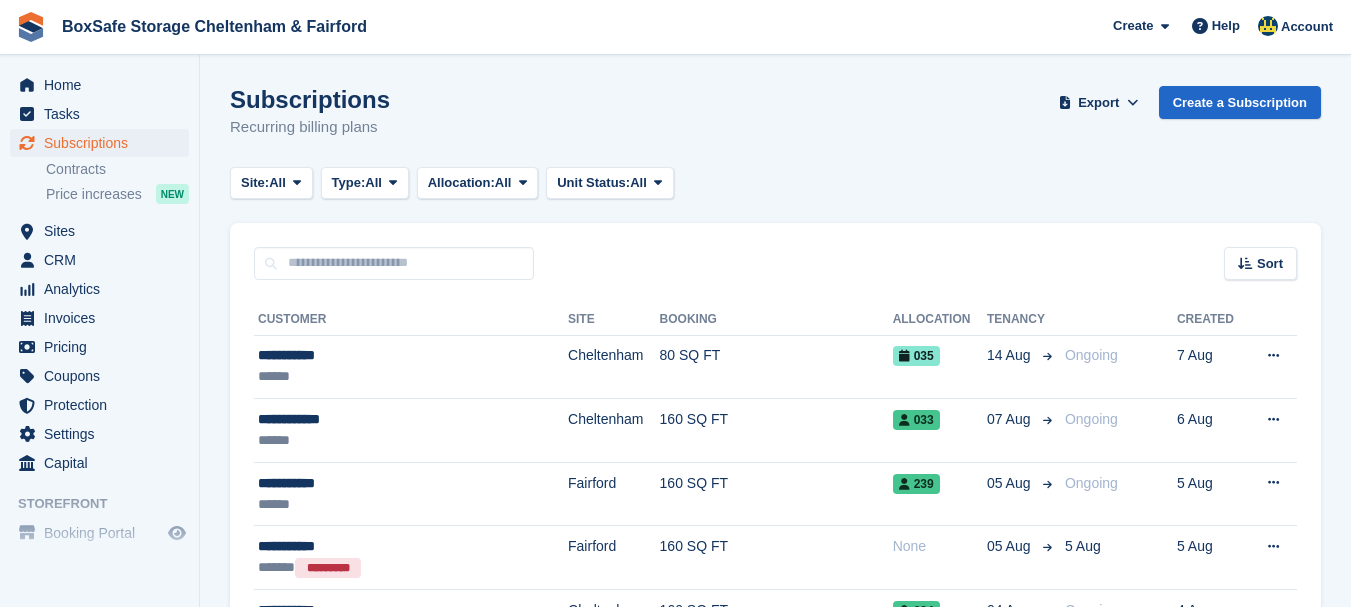 scroll, scrollTop: 0, scrollLeft: 0, axis: both 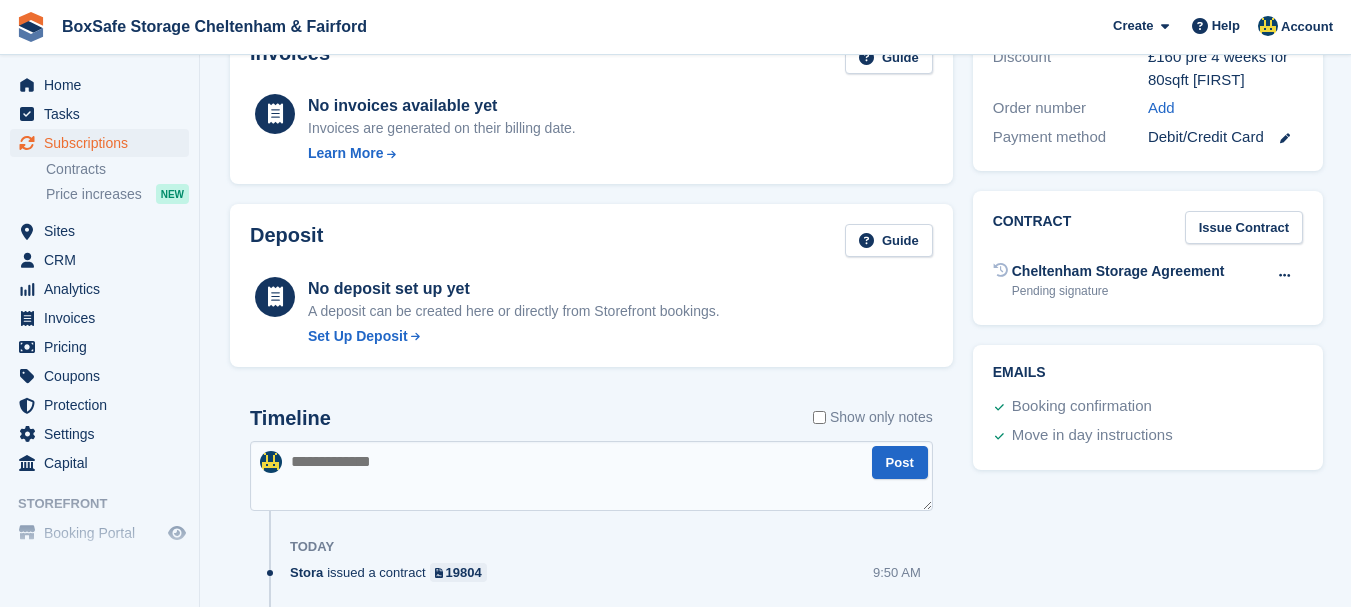 click at bounding box center (591, 476) 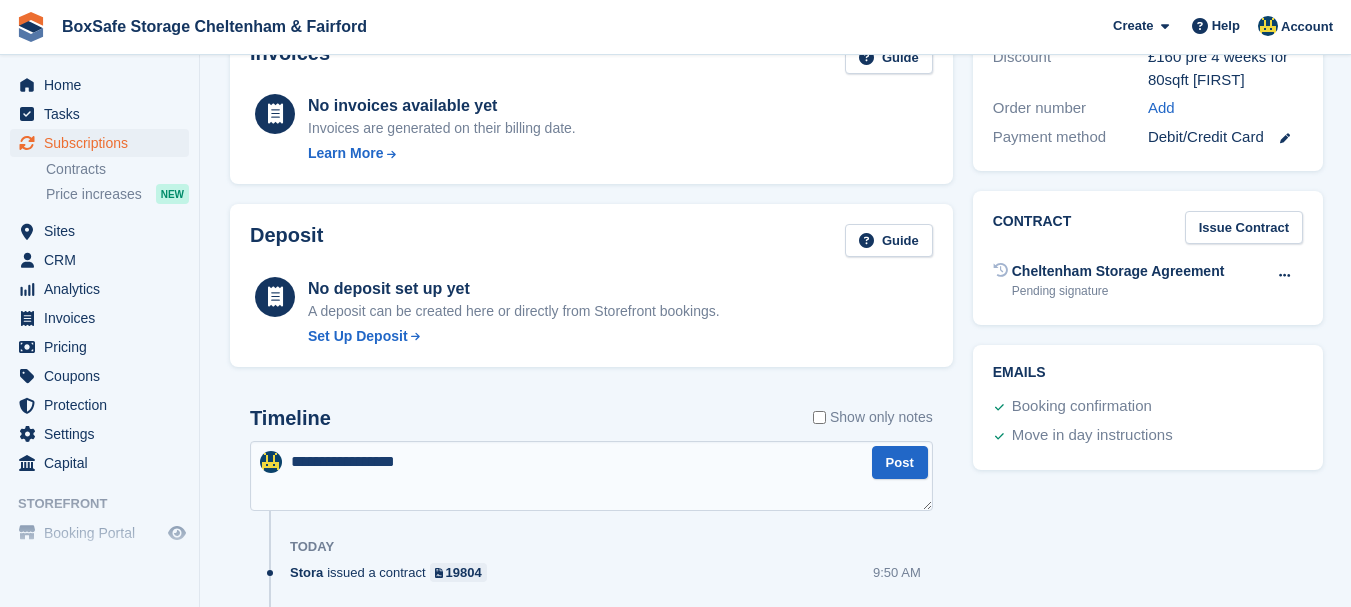 type on "**********" 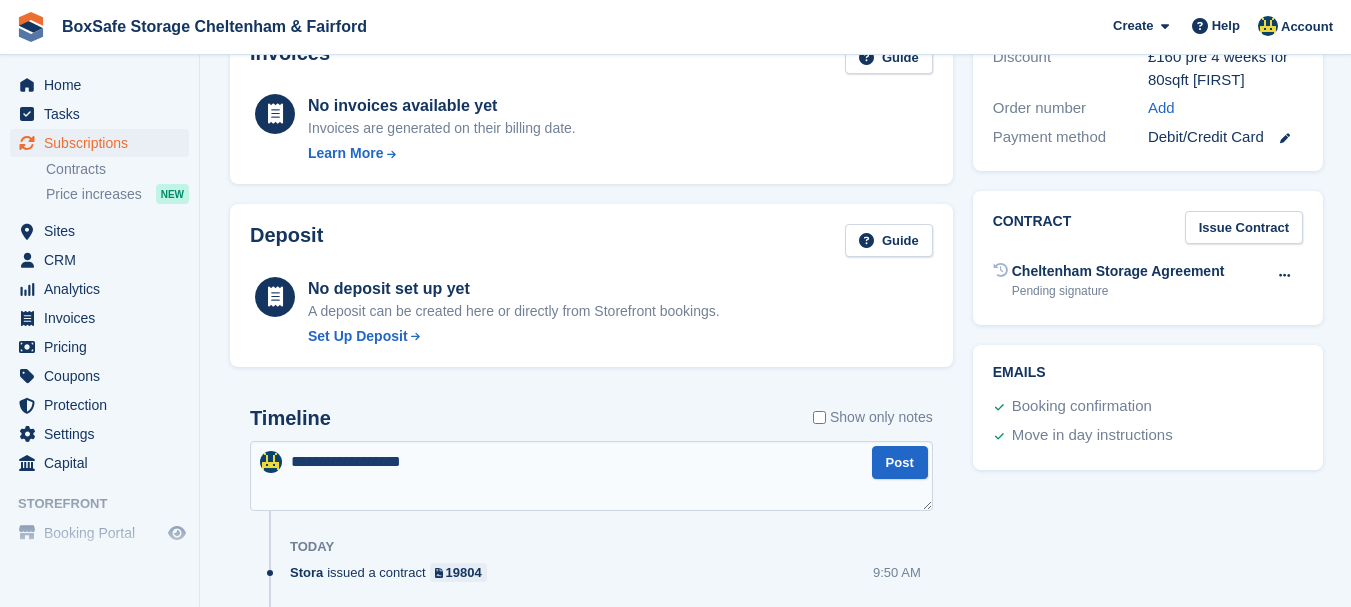 type 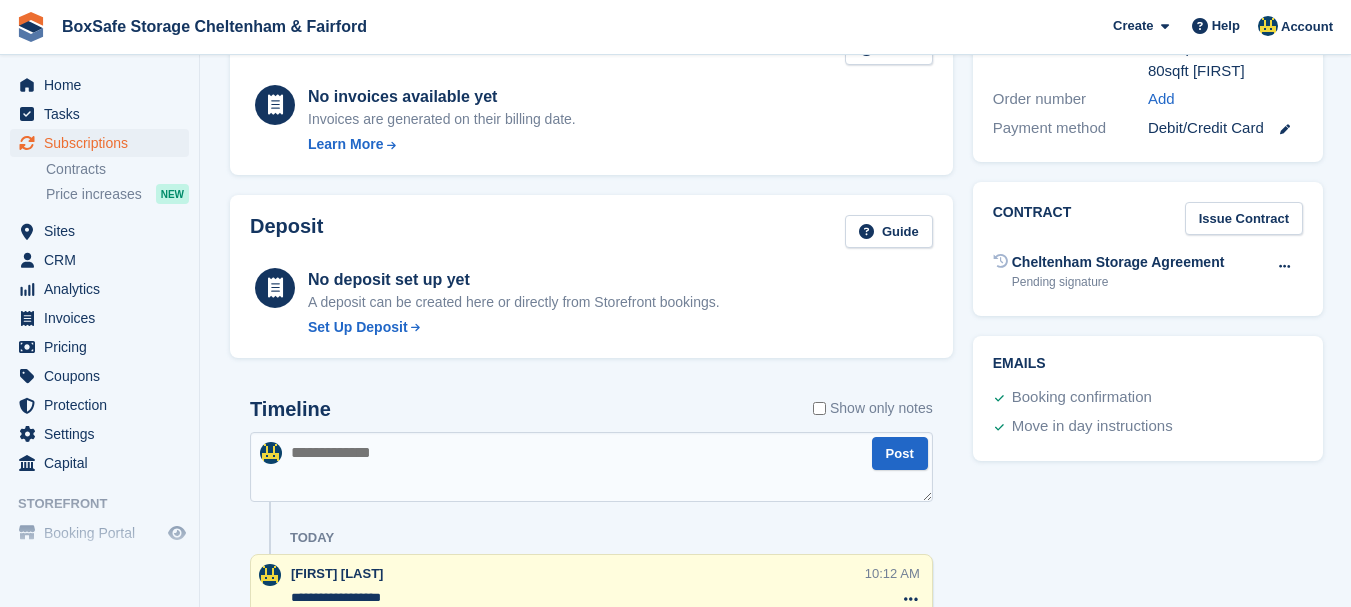 scroll, scrollTop: 677, scrollLeft: 0, axis: vertical 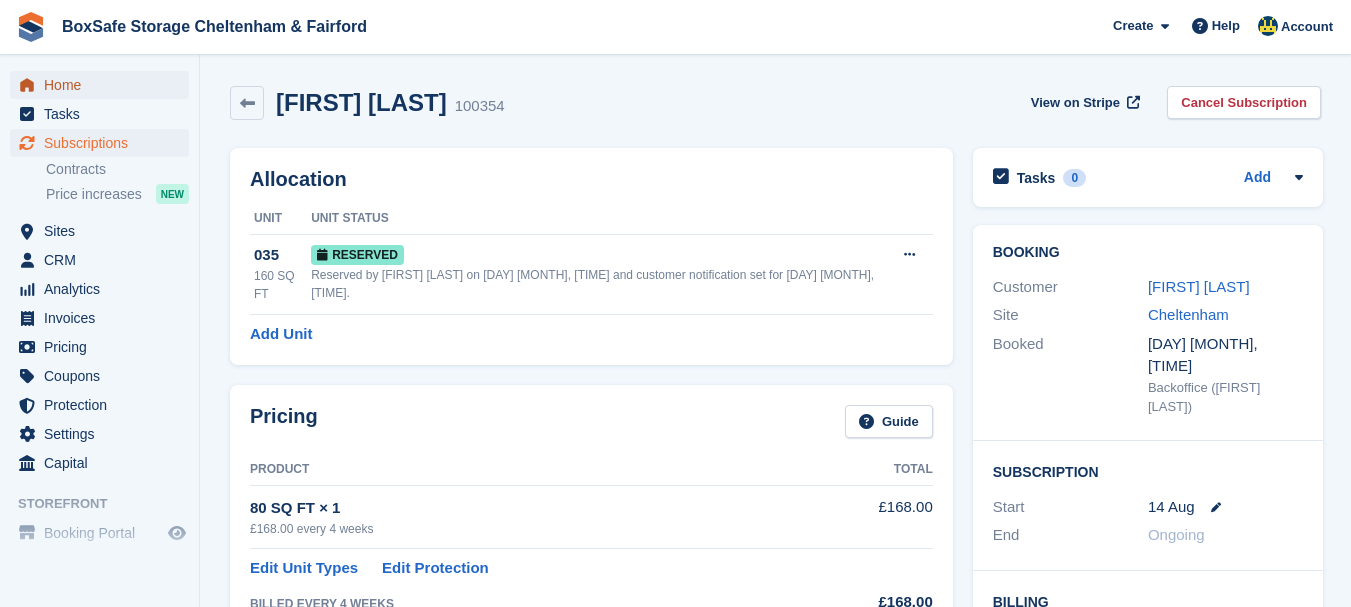 click on "Home" at bounding box center (104, 85) 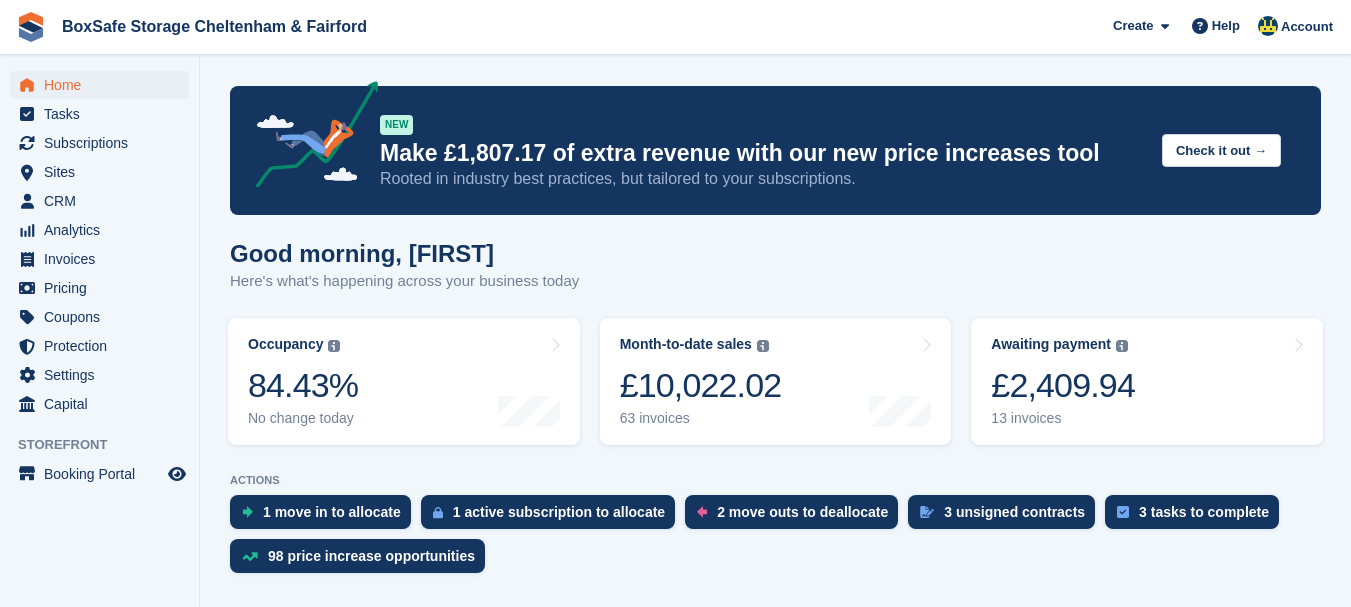 scroll, scrollTop: 0, scrollLeft: 0, axis: both 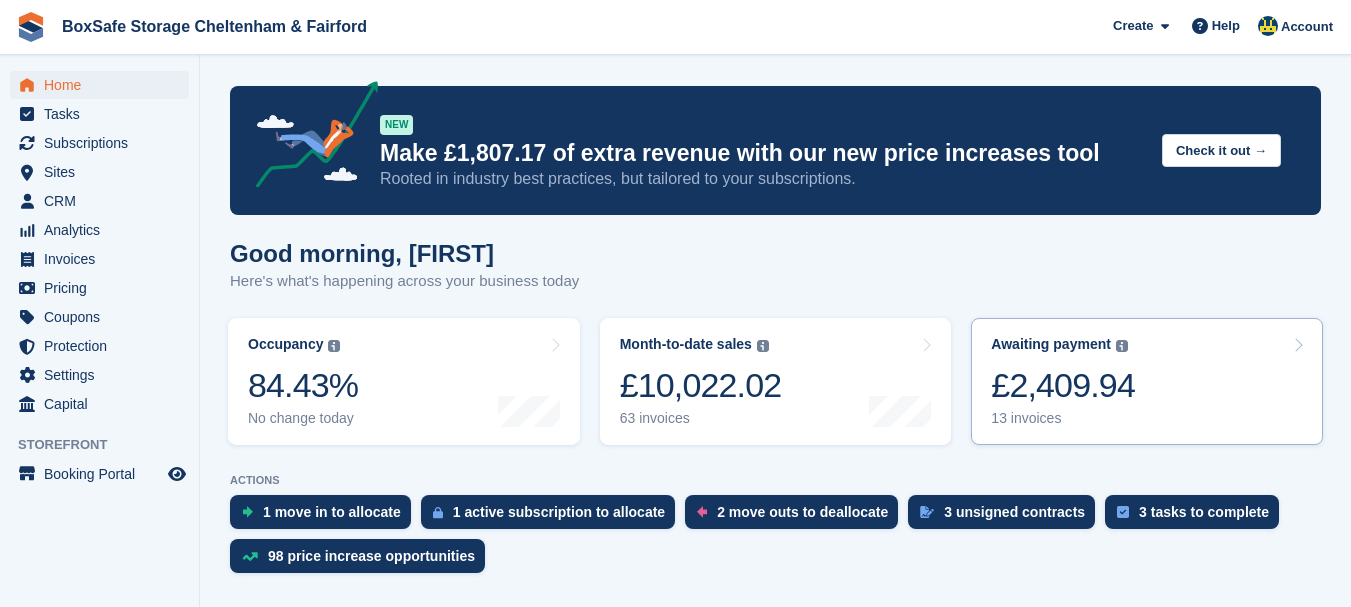 click on "£2,409.94" at bounding box center [1063, 385] 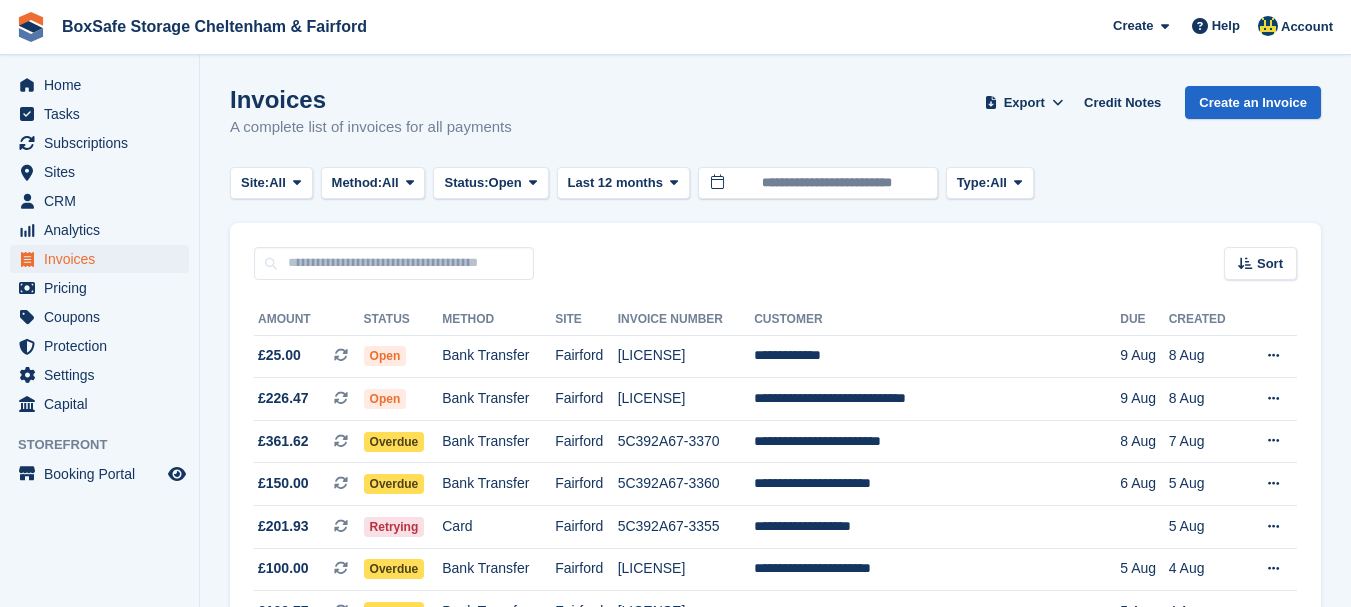 scroll, scrollTop: 0, scrollLeft: 0, axis: both 